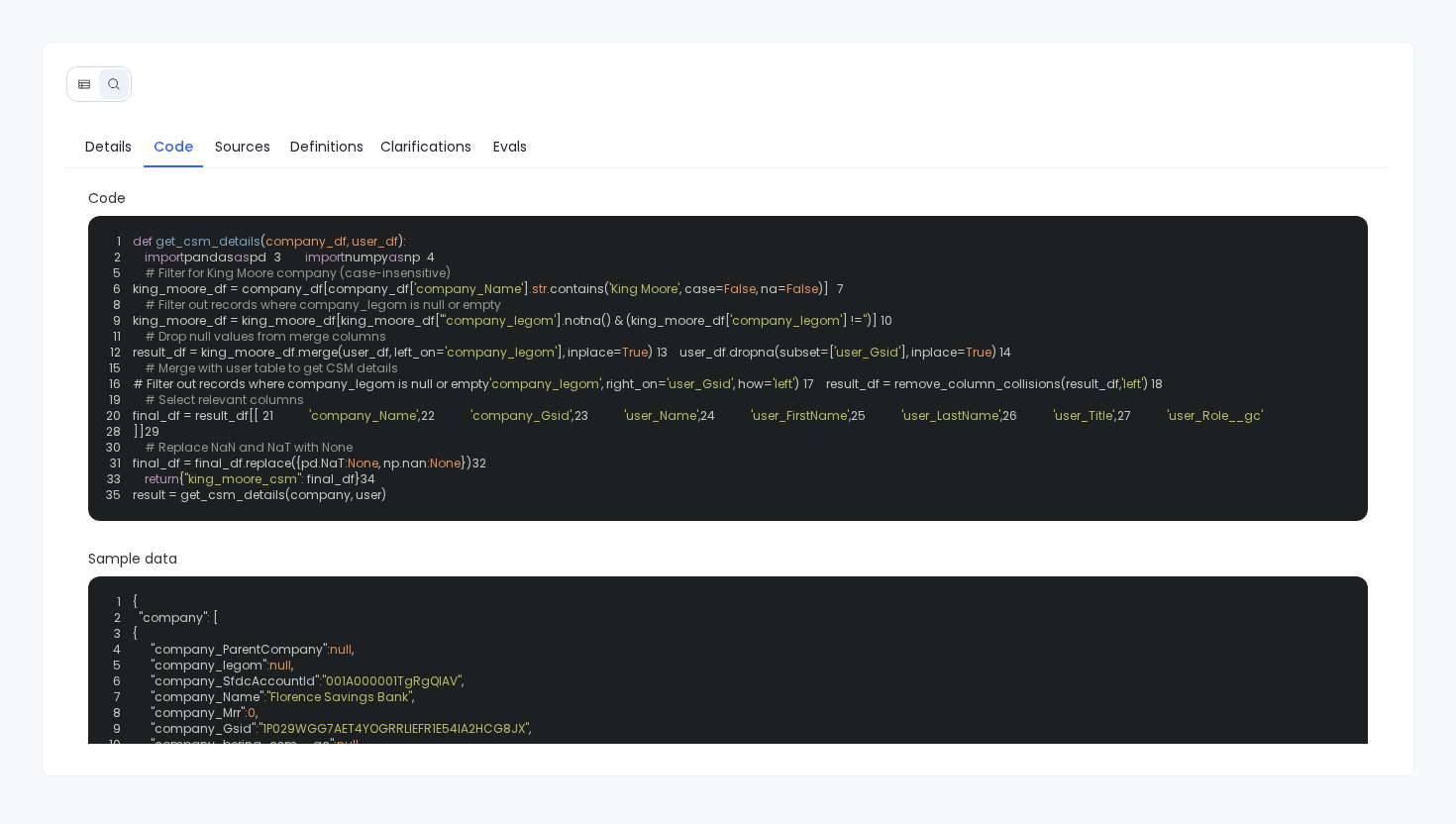 scroll, scrollTop: 0, scrollLeft: 0, axis: both 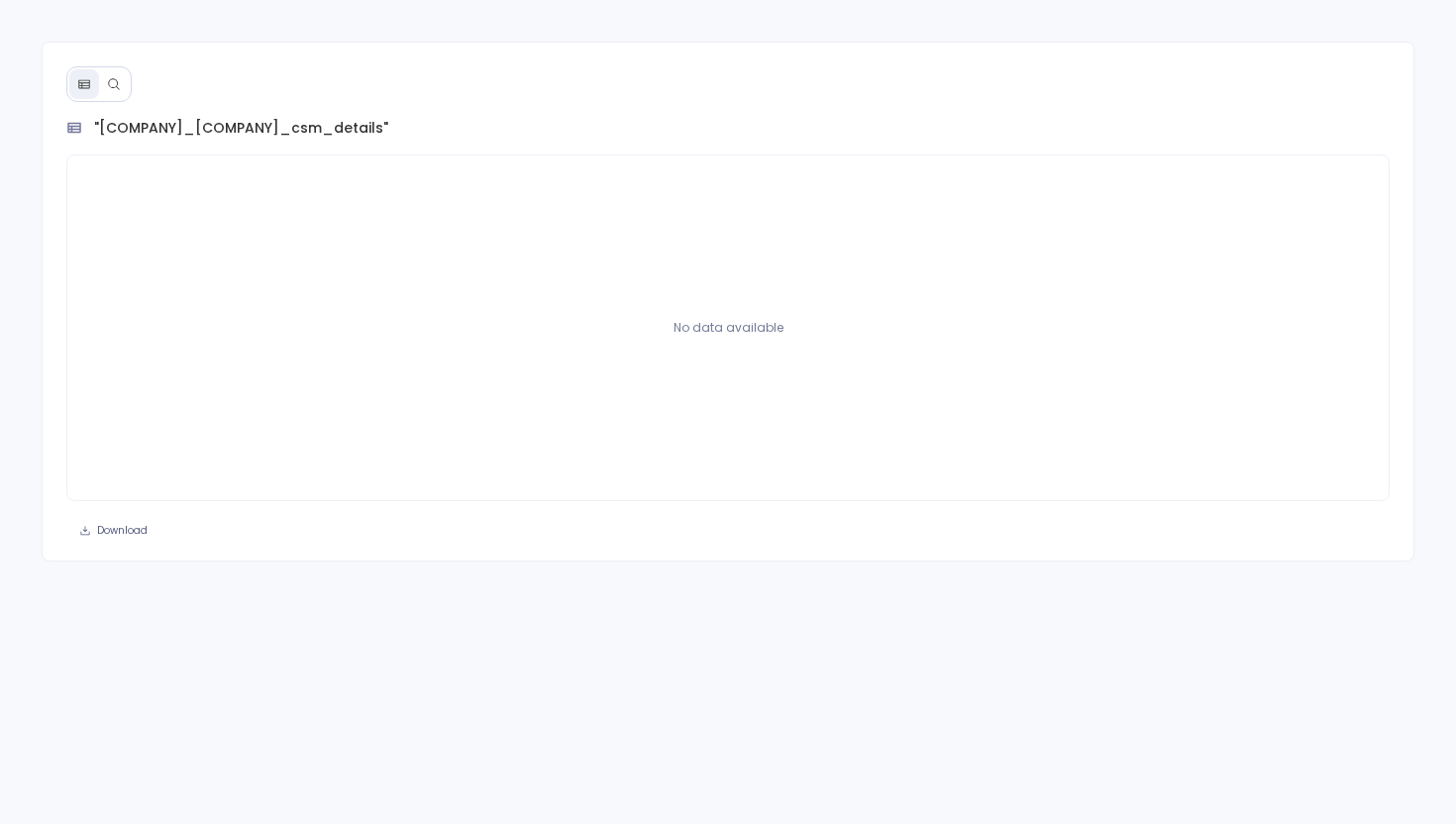 click at bounding box center [114, 84] 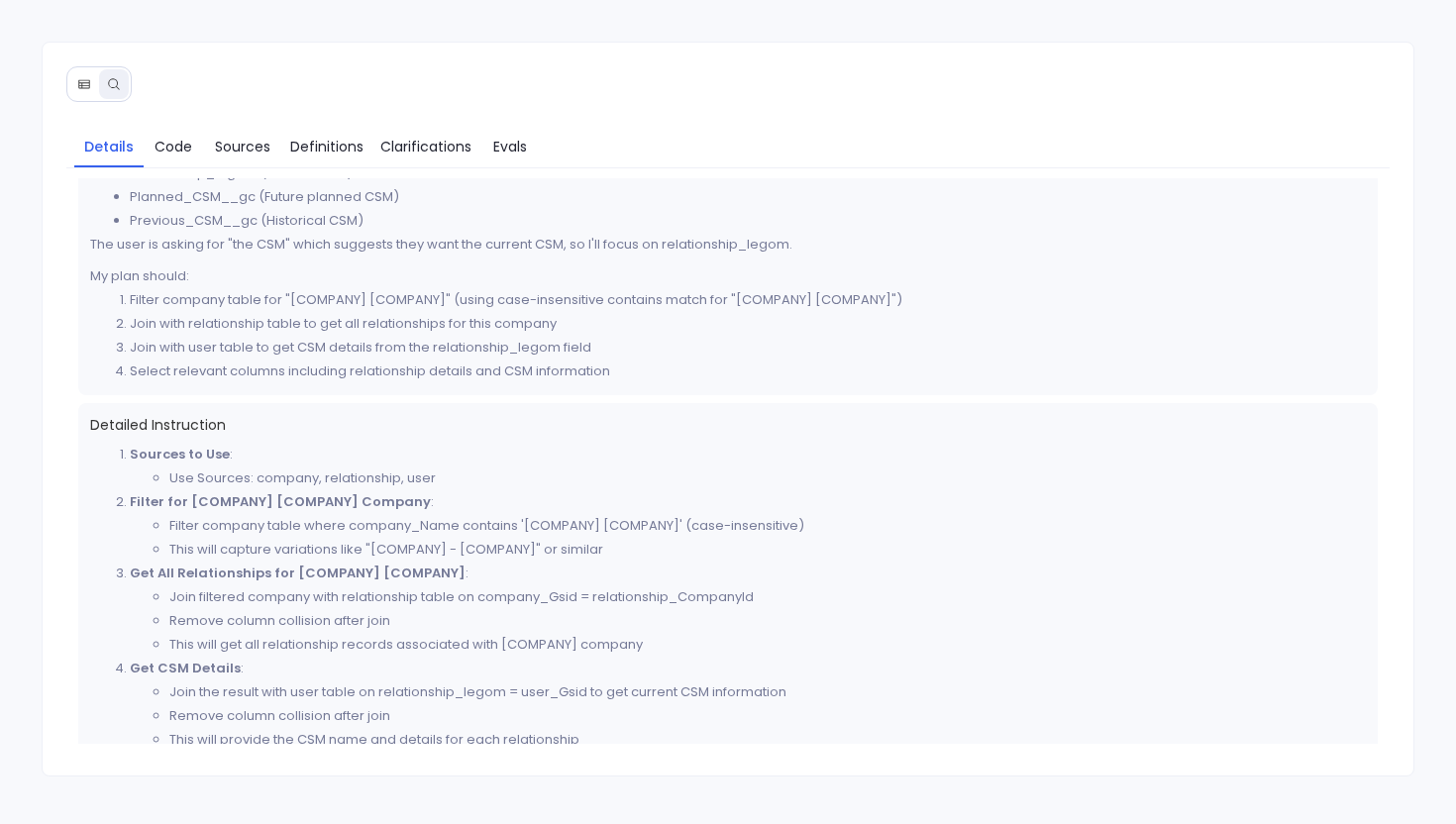 scroll, scrollTop: 360, scrollLeft: 0, axis: vertical 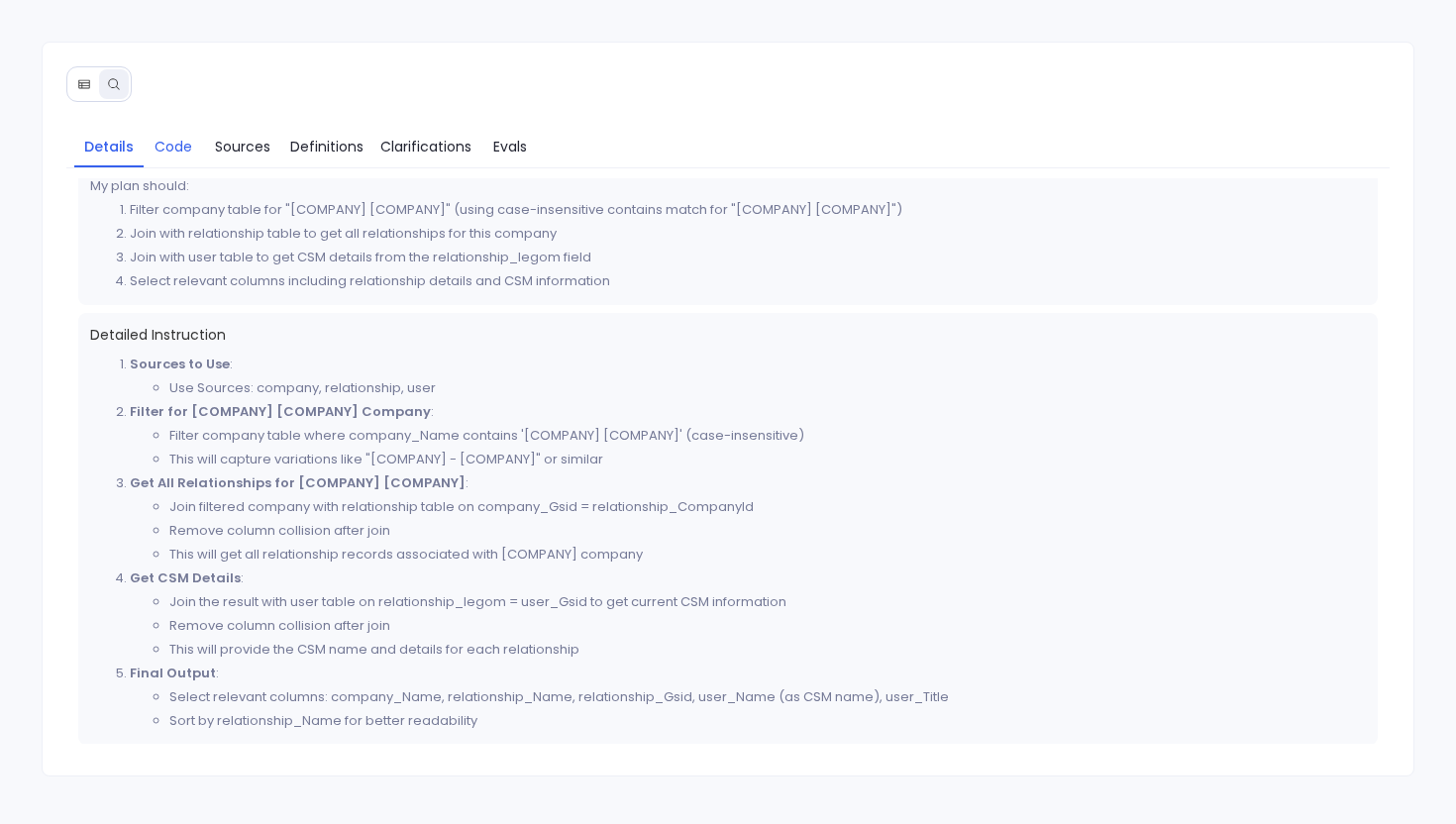 click on "Code" at bounding box center (173, 147) 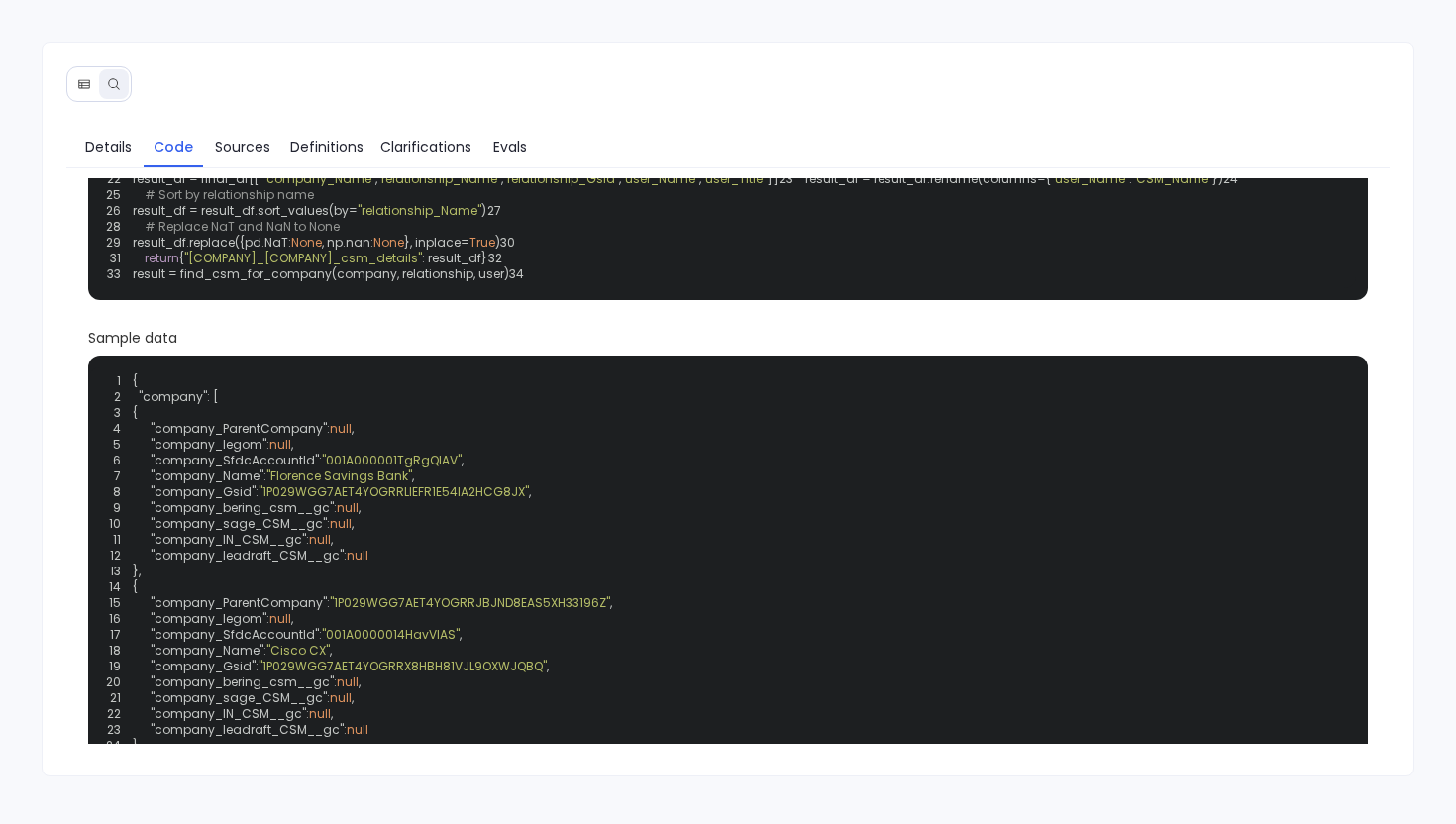 scroll, scrollTop: 0, scrollLeft: 0, axis: both 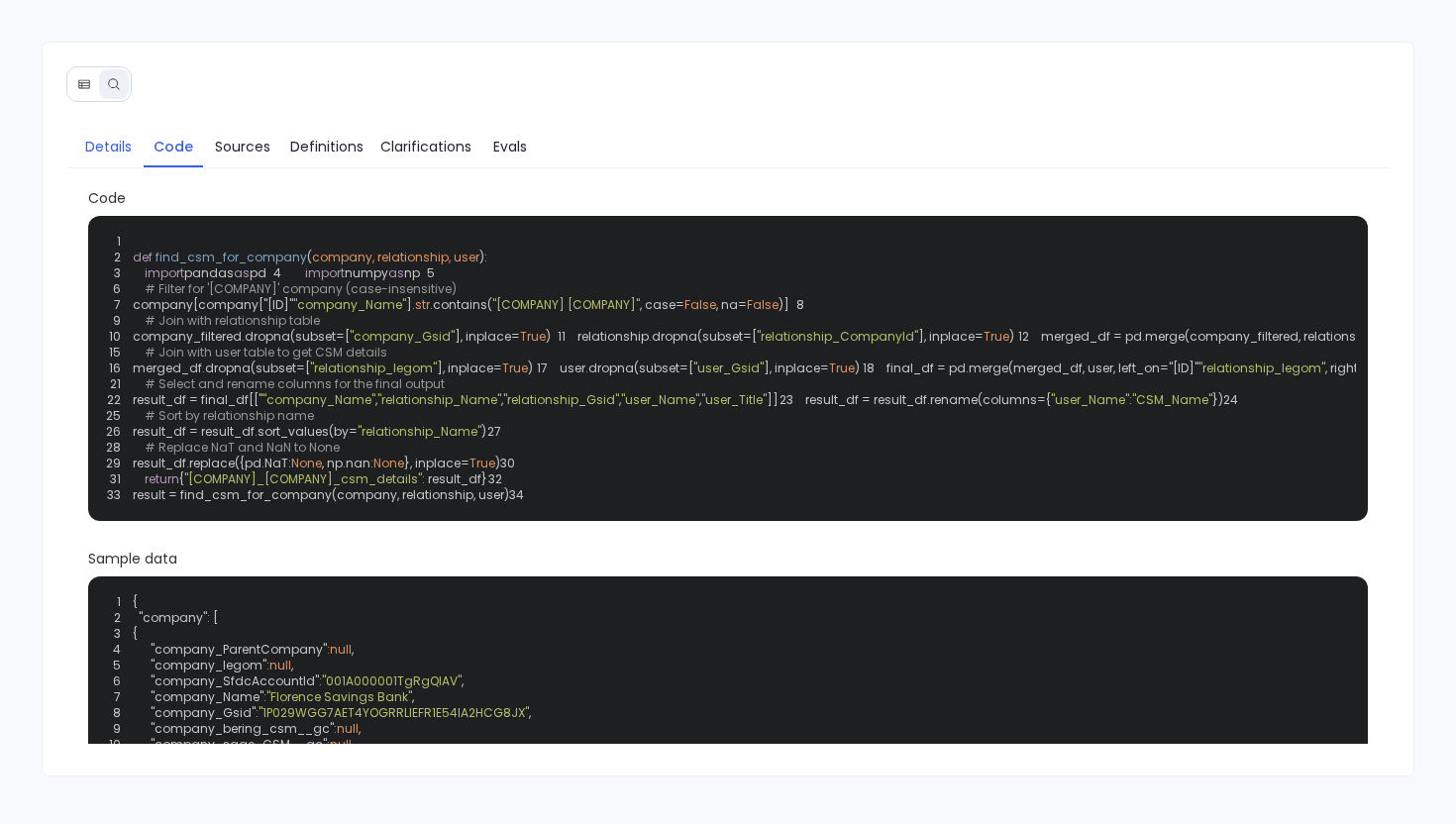 click on "Details" at bounding box center (108, 147) 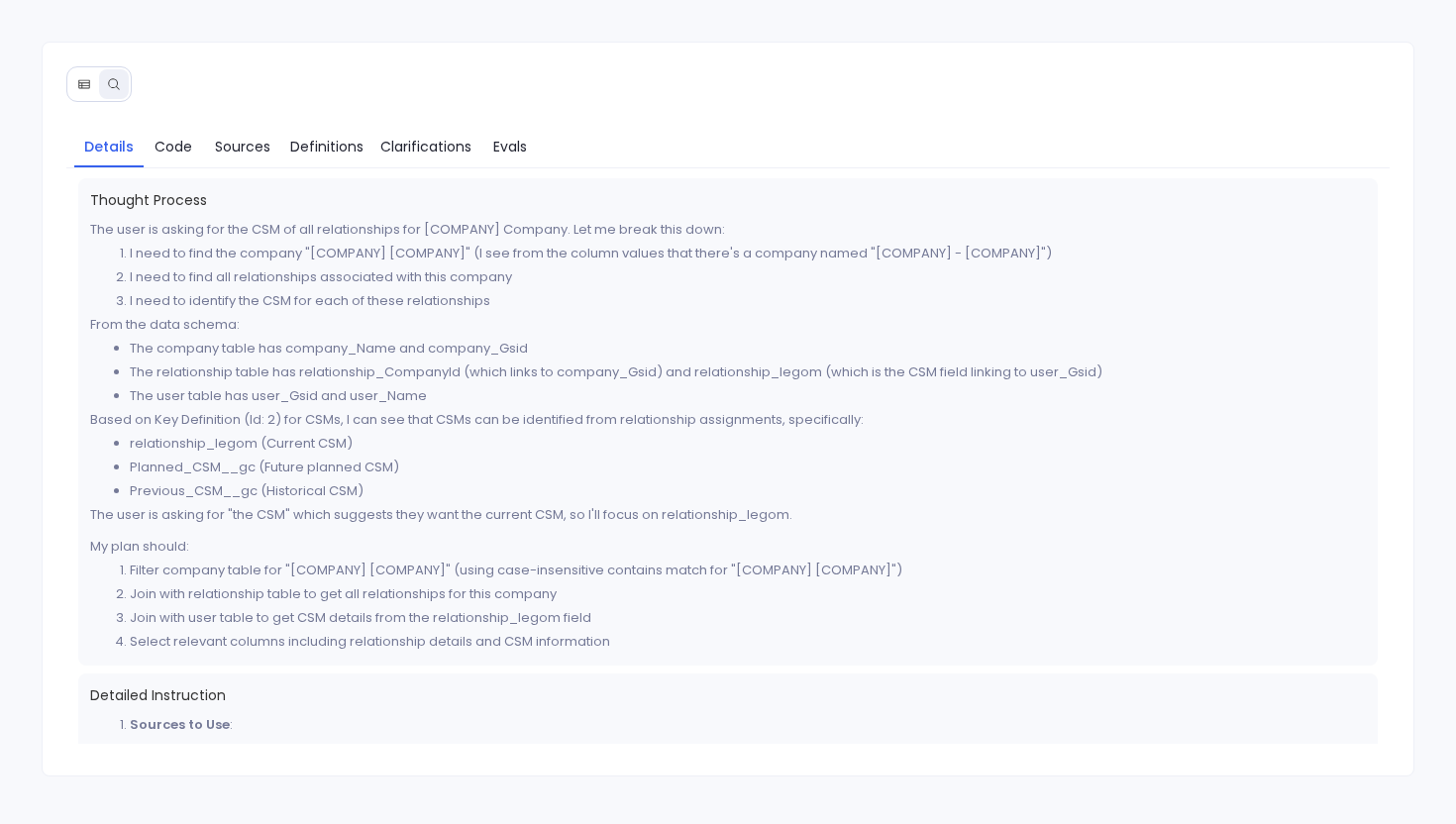 drag, startPoint x: 789, startPoint y: 255, endPoint x: 870, endPoint y: 254, distance: 81.00617 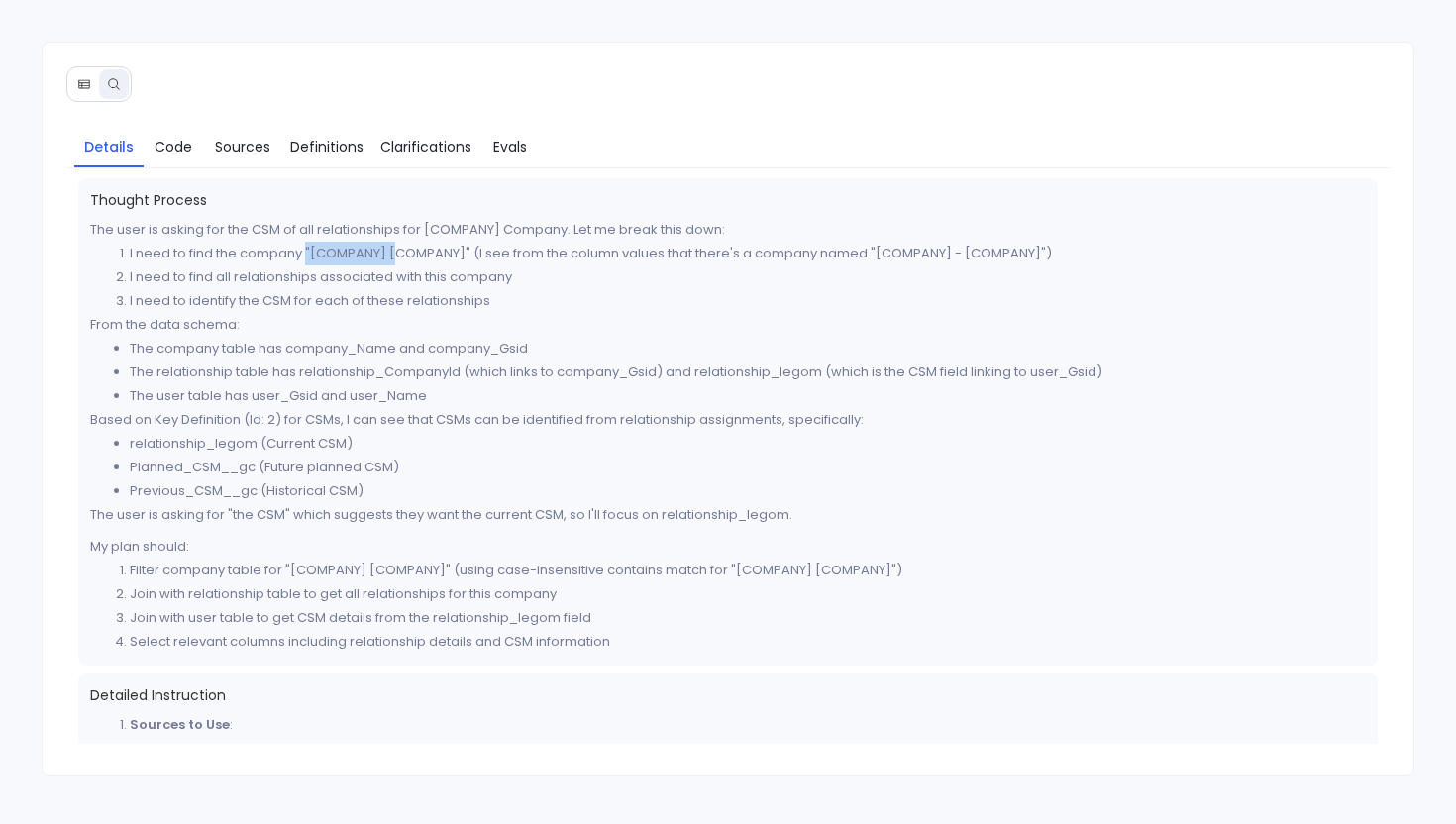 drag, startPoint x: 307, startPoint y: 252, endPoint x: 384, endPoint y: 254, distance: 77.02597 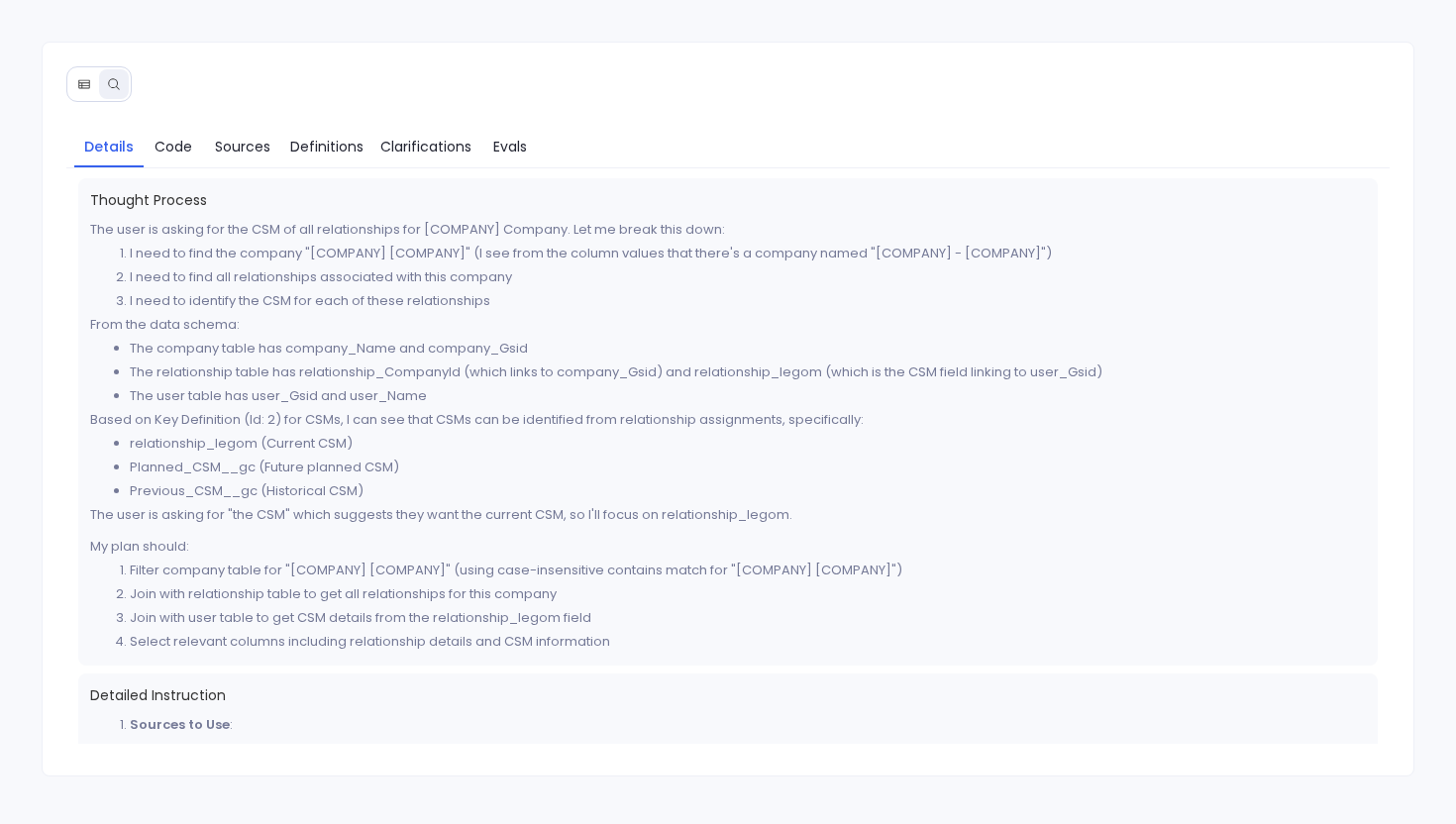 click on "I need to find the company "King Moore" (I see from the column values that there's a company named "King - Moore")" at bounding box center (748, 254) 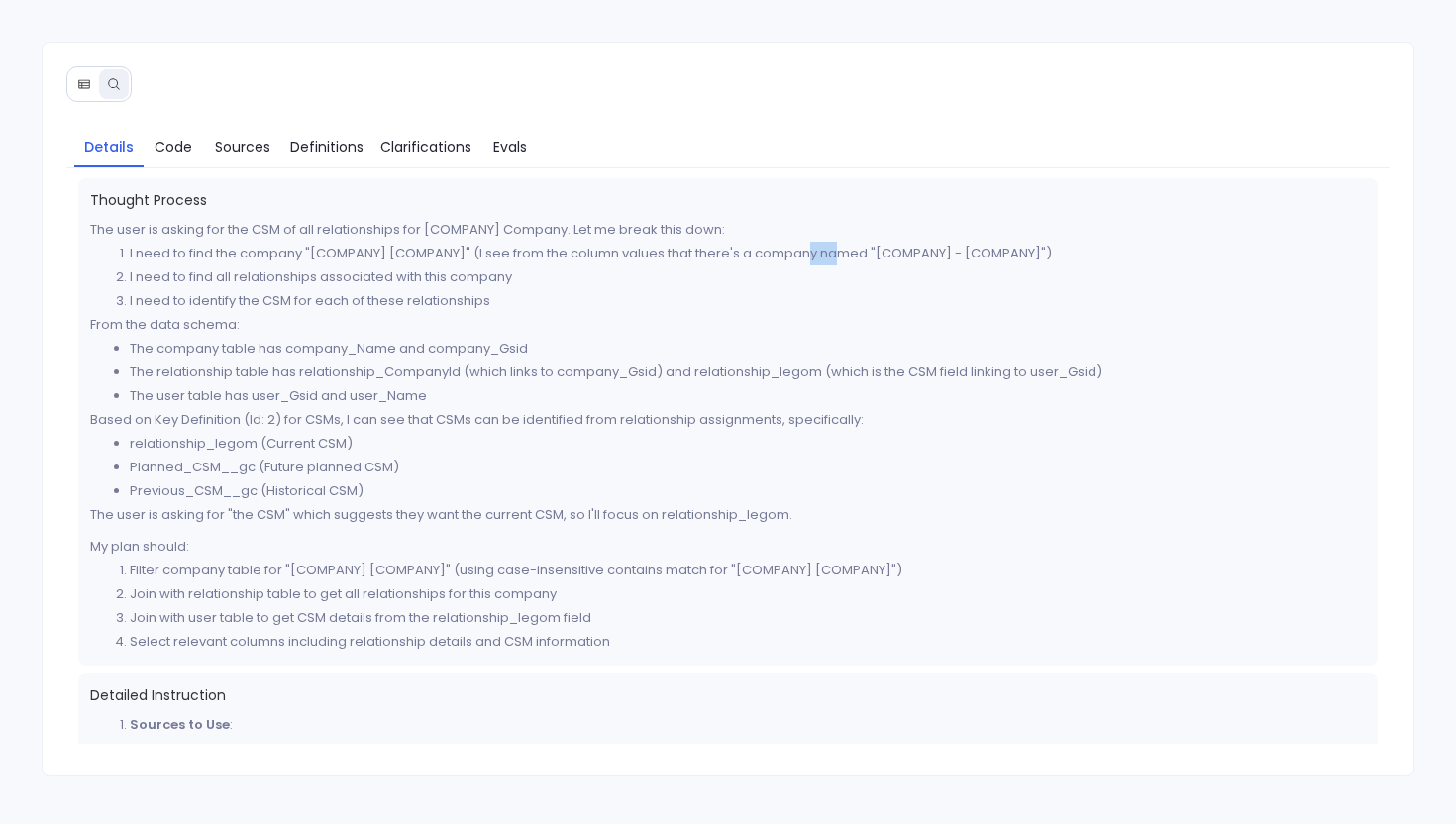 click on "I need to find the company "King Moore" (I see from the column values that there's a company named "King - Moore")" at bounding box center (748, 254) 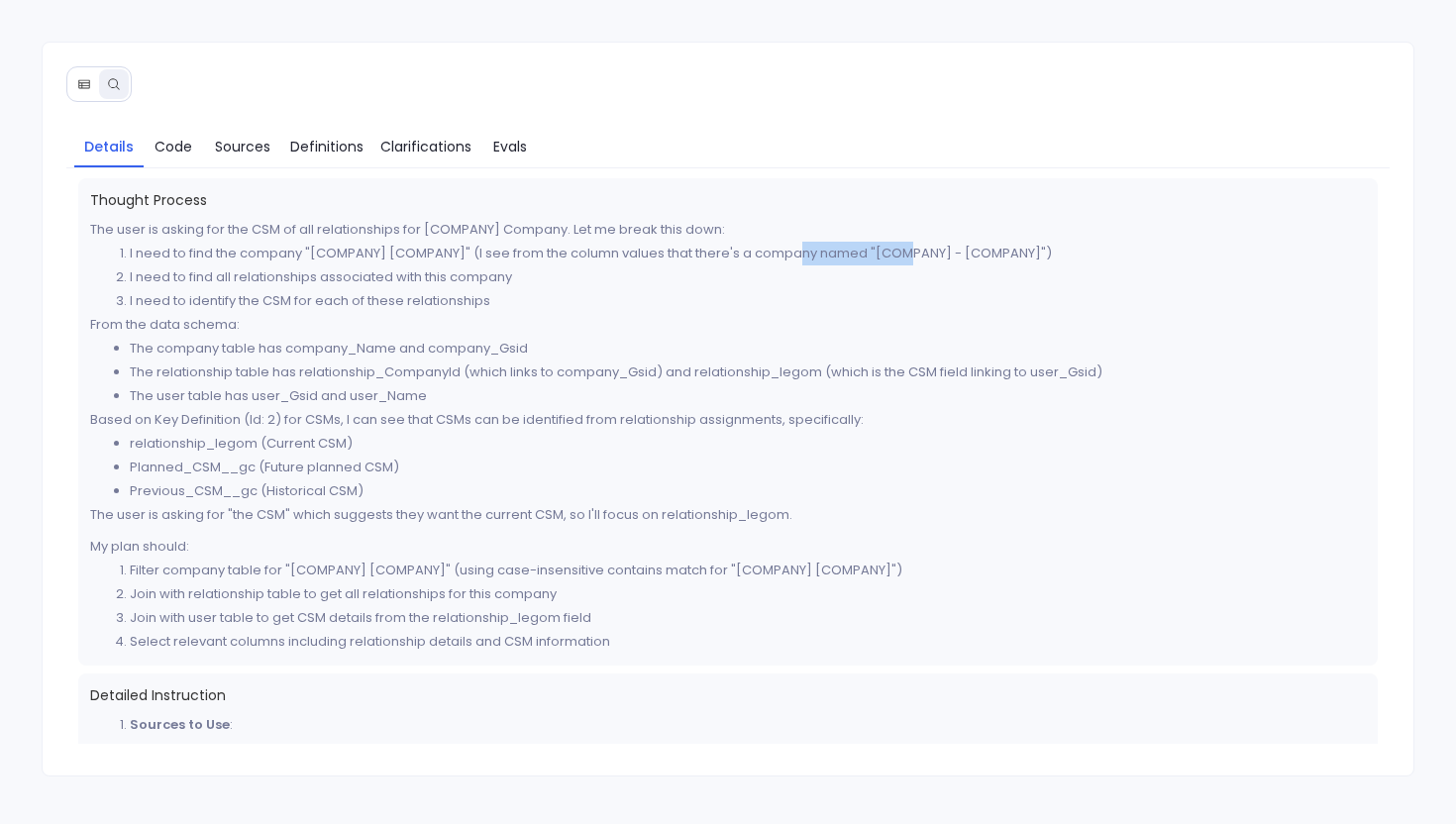 drag, startPoint x: 787, startPoint y: 247, endPoint x: 877, endPoint y: 251, distance: 90.088845 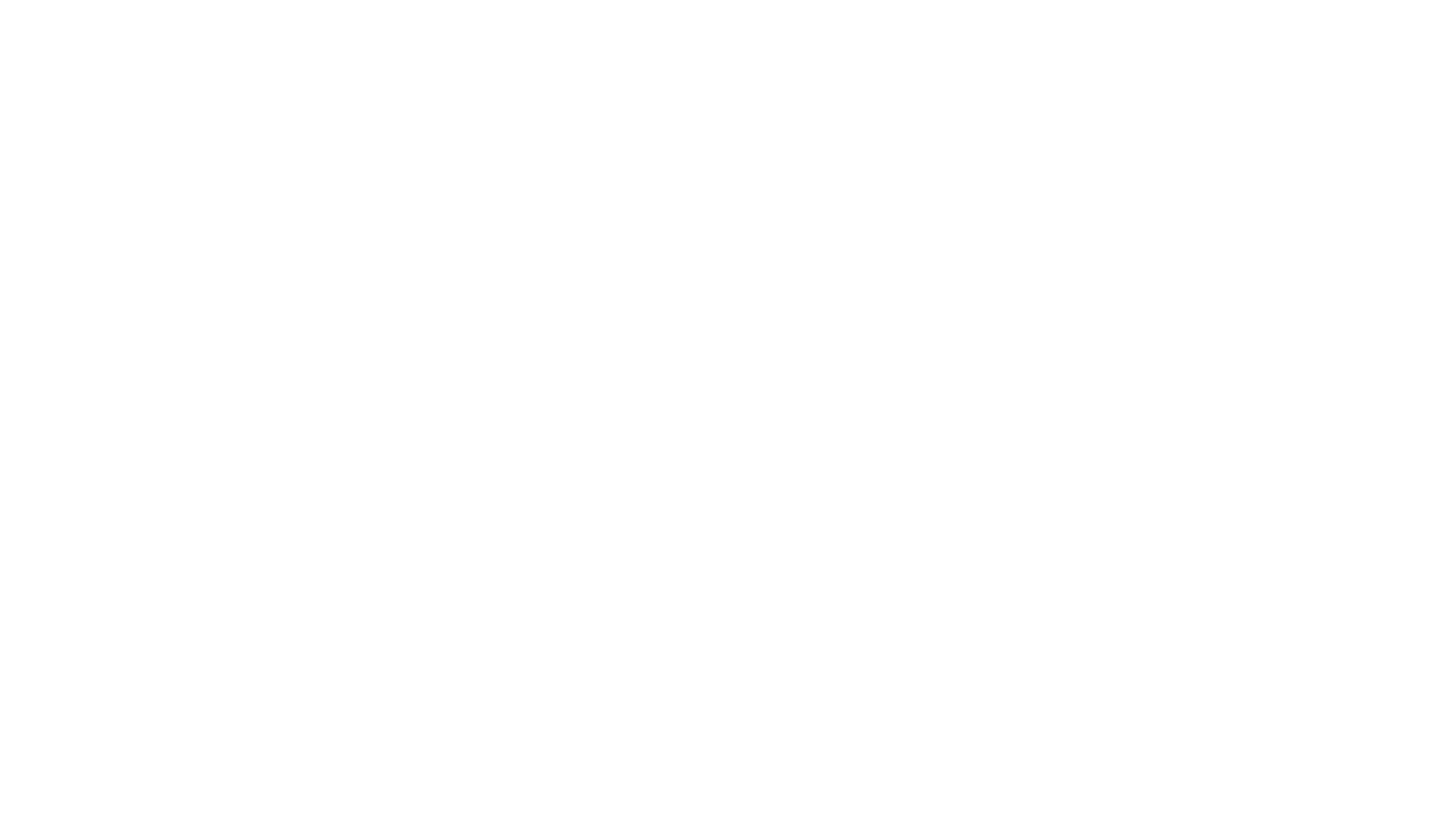 scroll, scrollTop: 0, scrollLeft: 0, axis: both 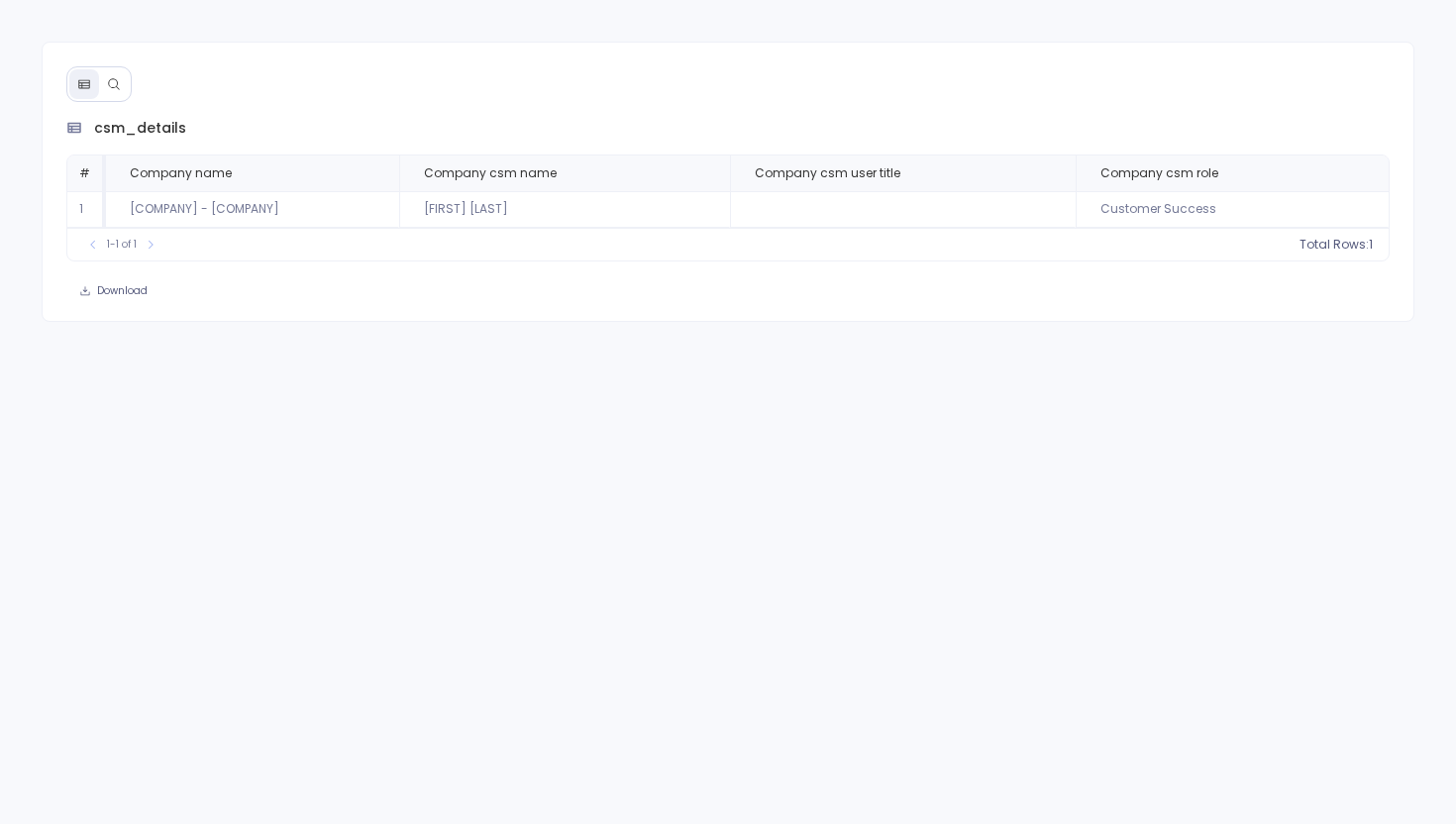 click at bounding box center (114, 84) 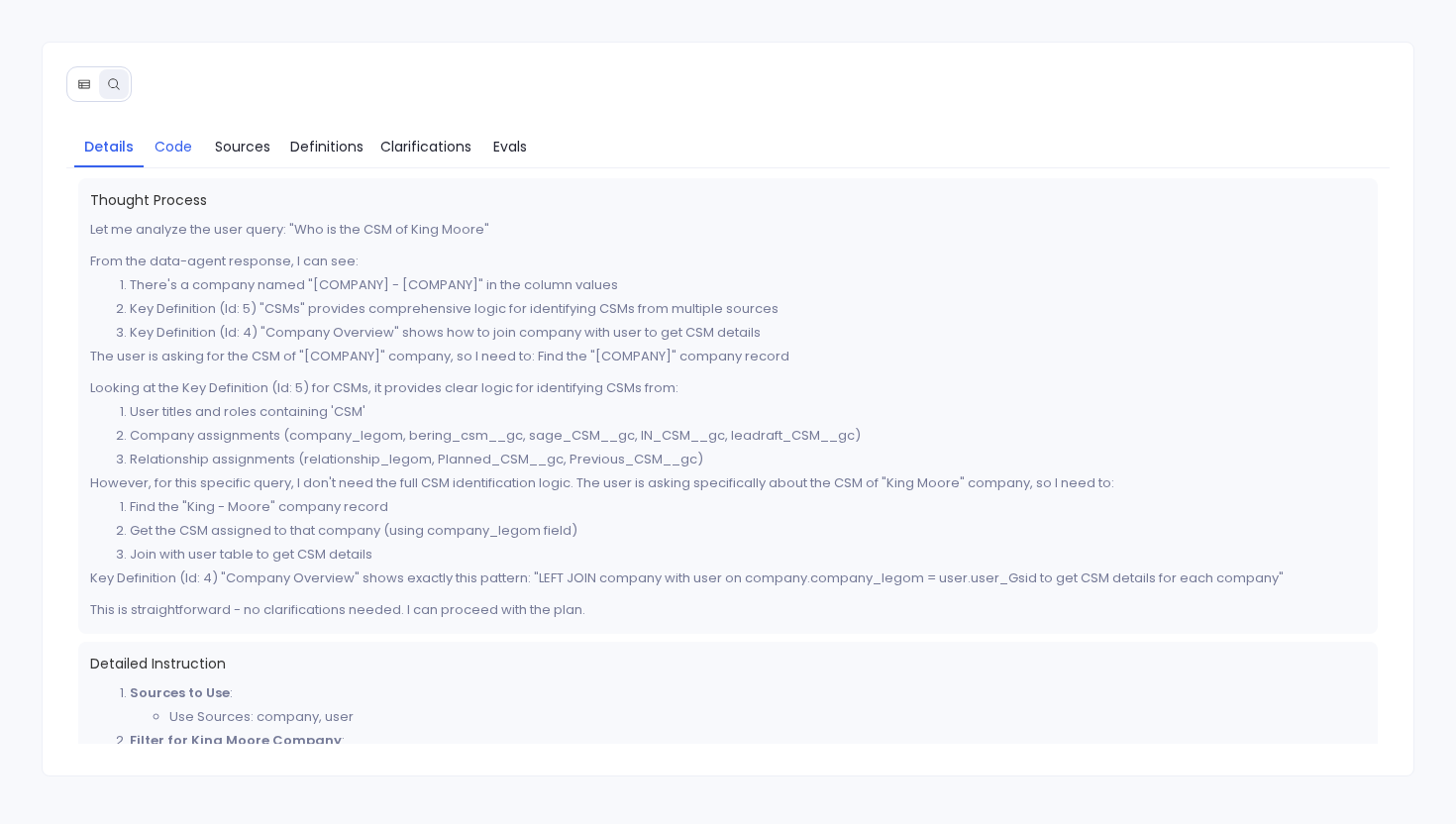 click on "Code" at bounding box center (173, 147) 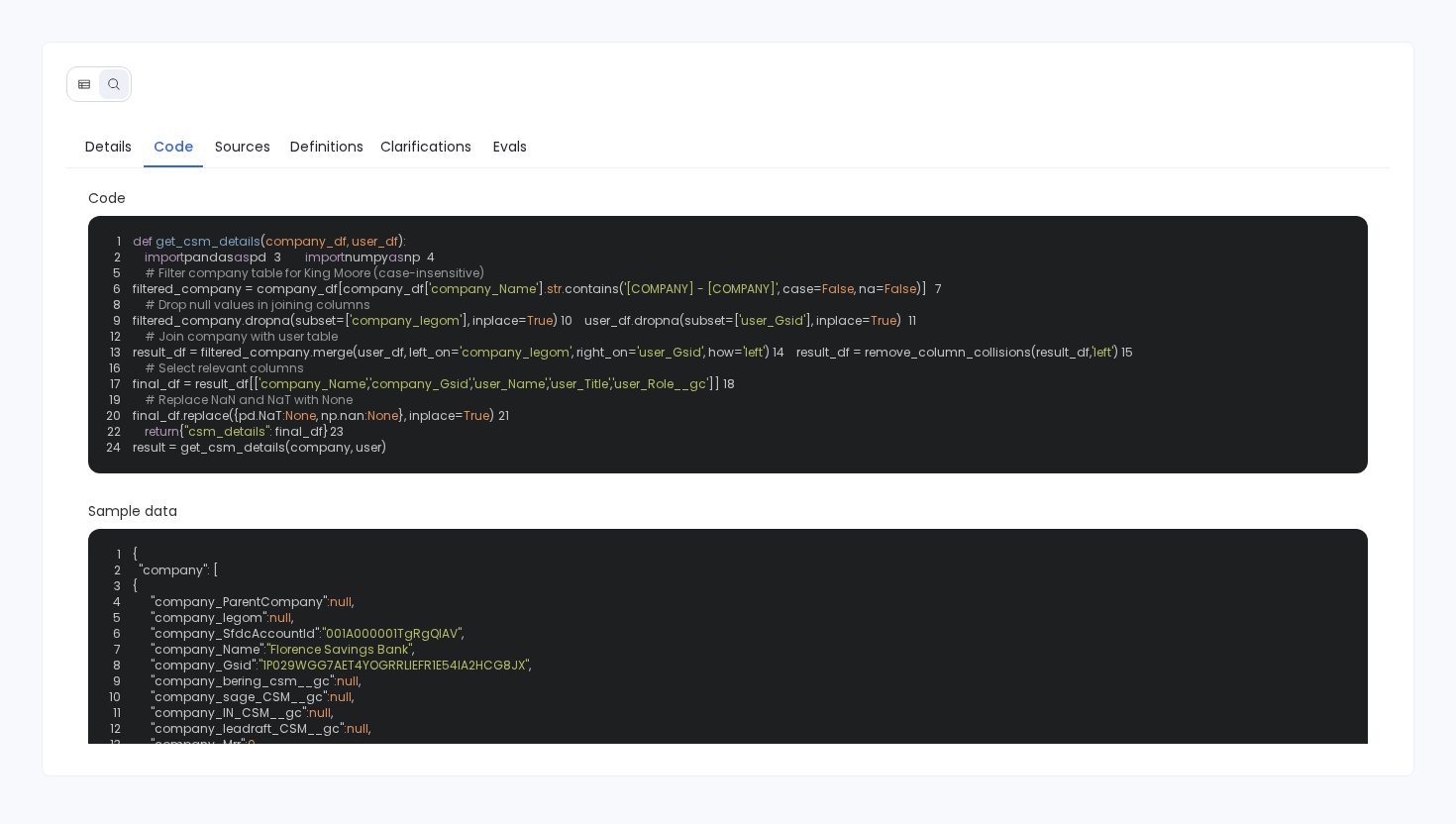 click on "Code" at bounding box center (173, 147) 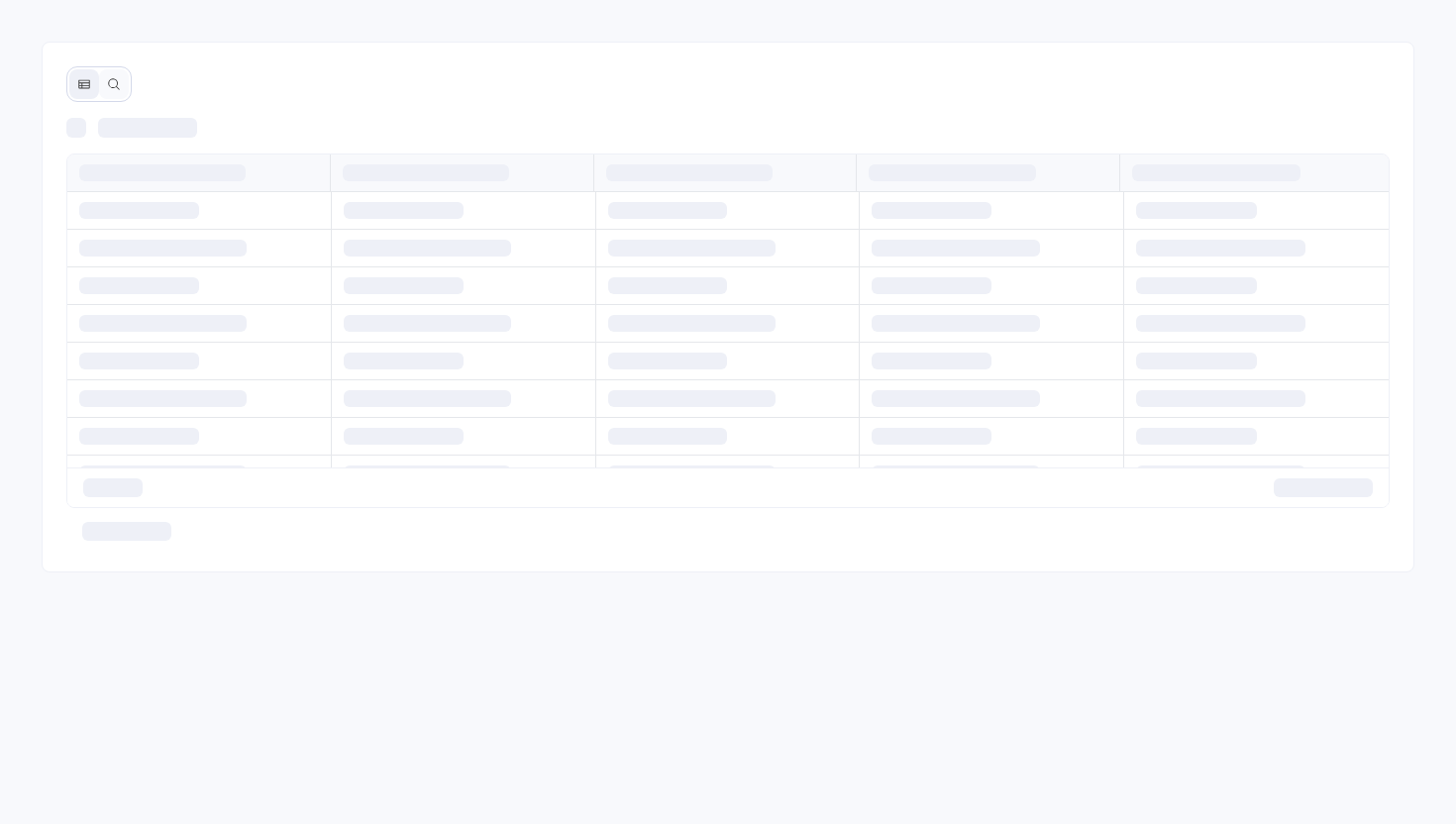 scroll, scrollTop: 0, scrollLeft: 0, axis: both 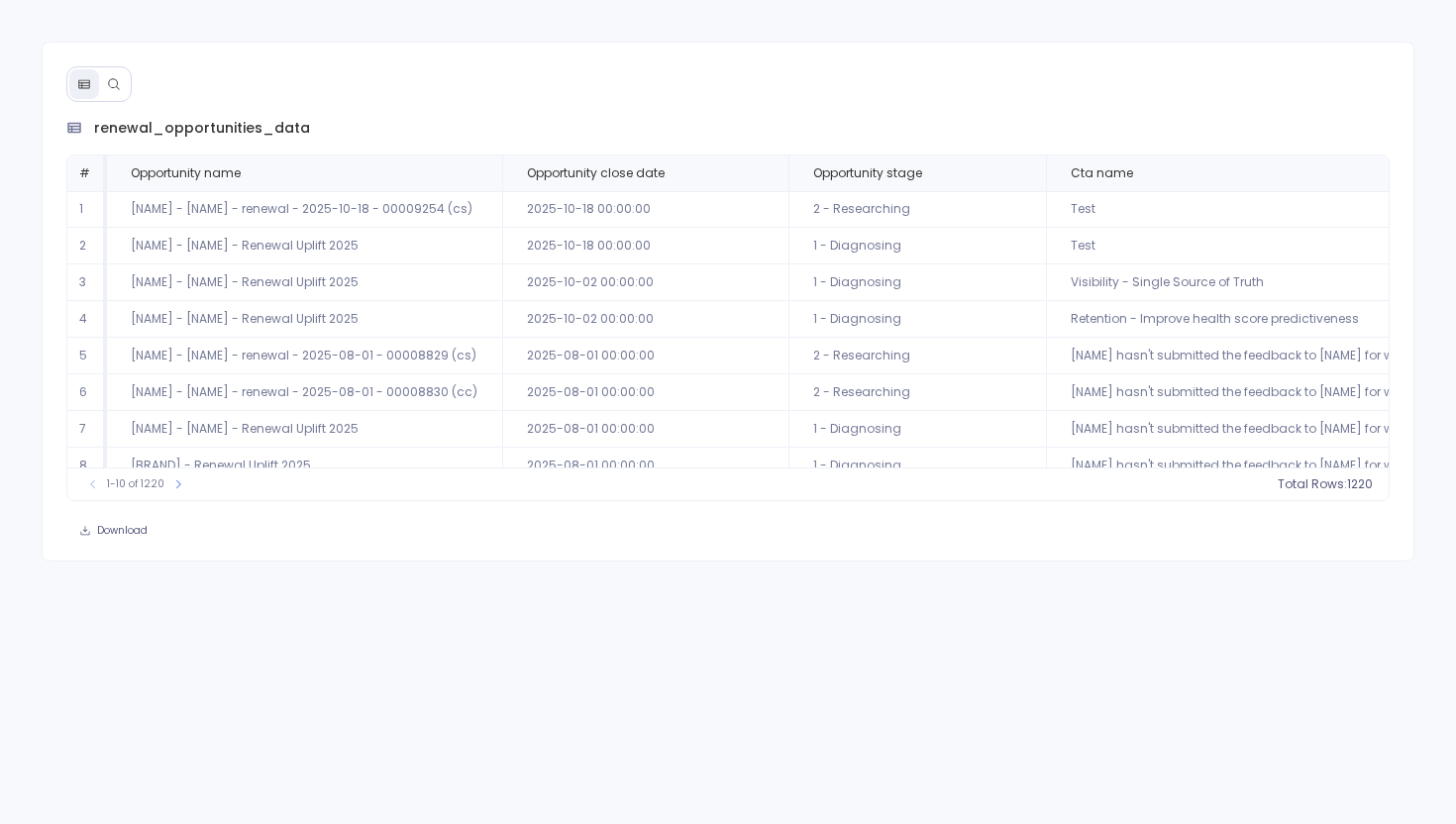 click at bounding box center (114, 84) 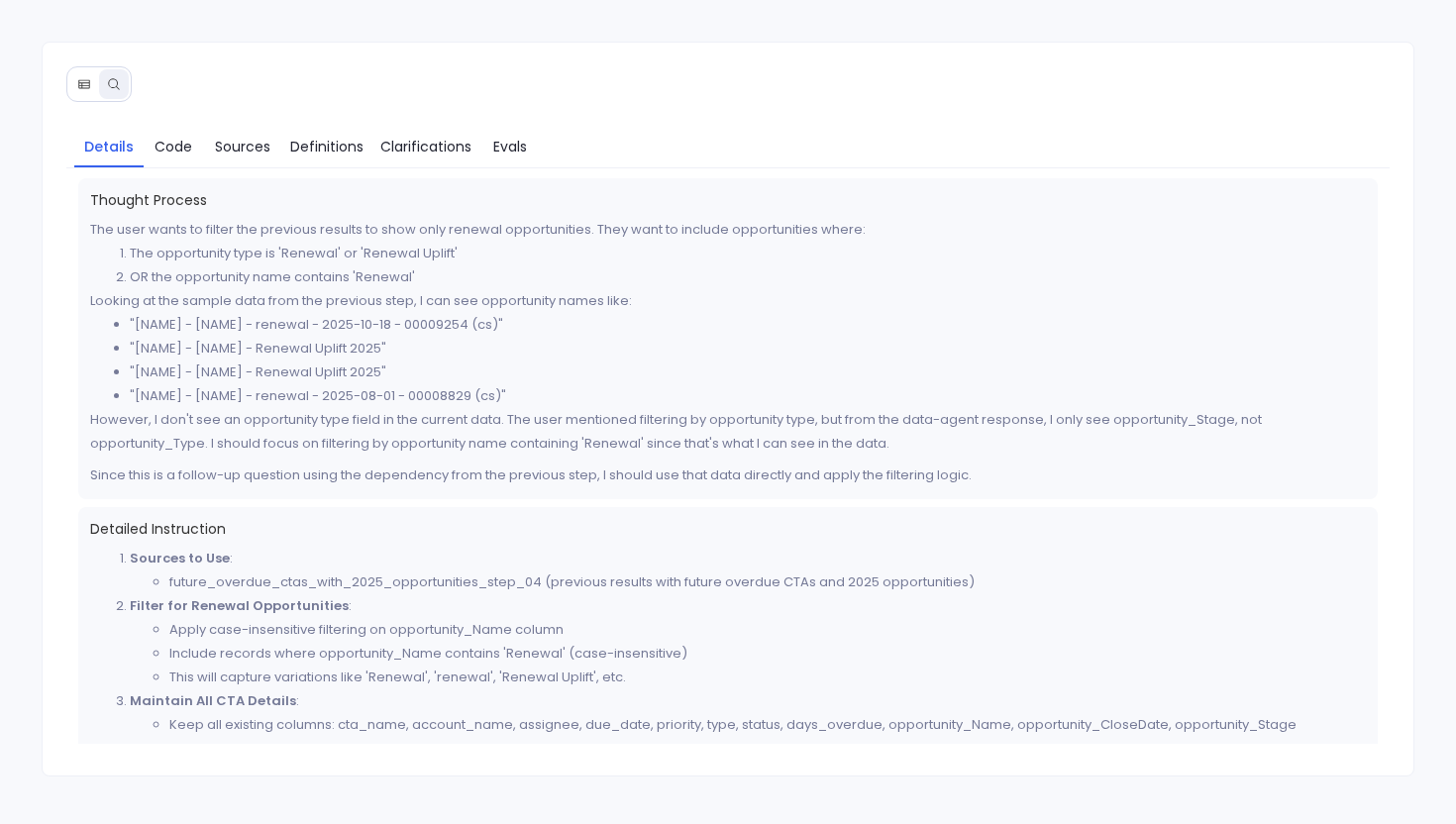 click 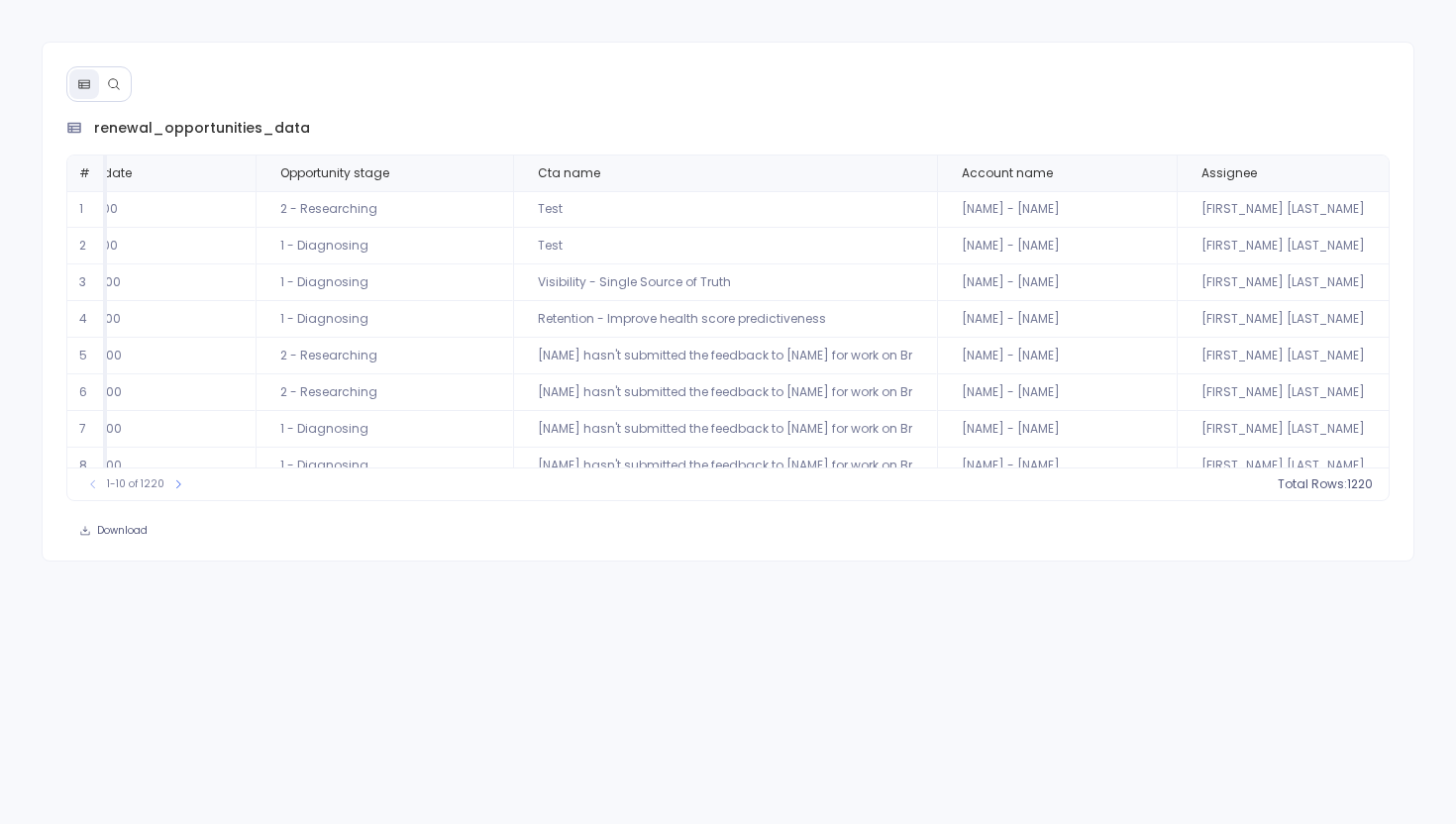 scroll, scrollTop: 0, scrollLeft: 0, axis: both 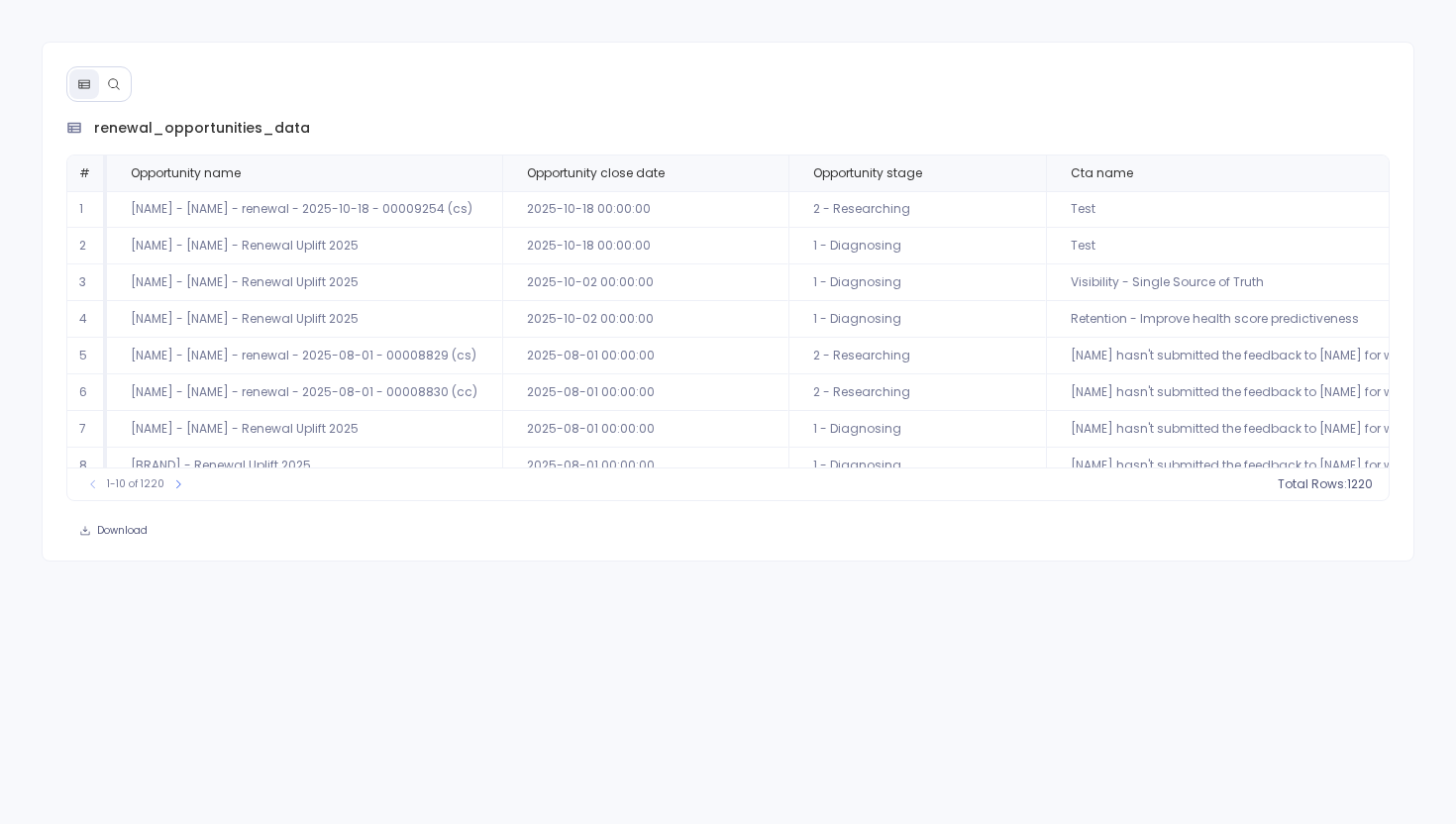 click 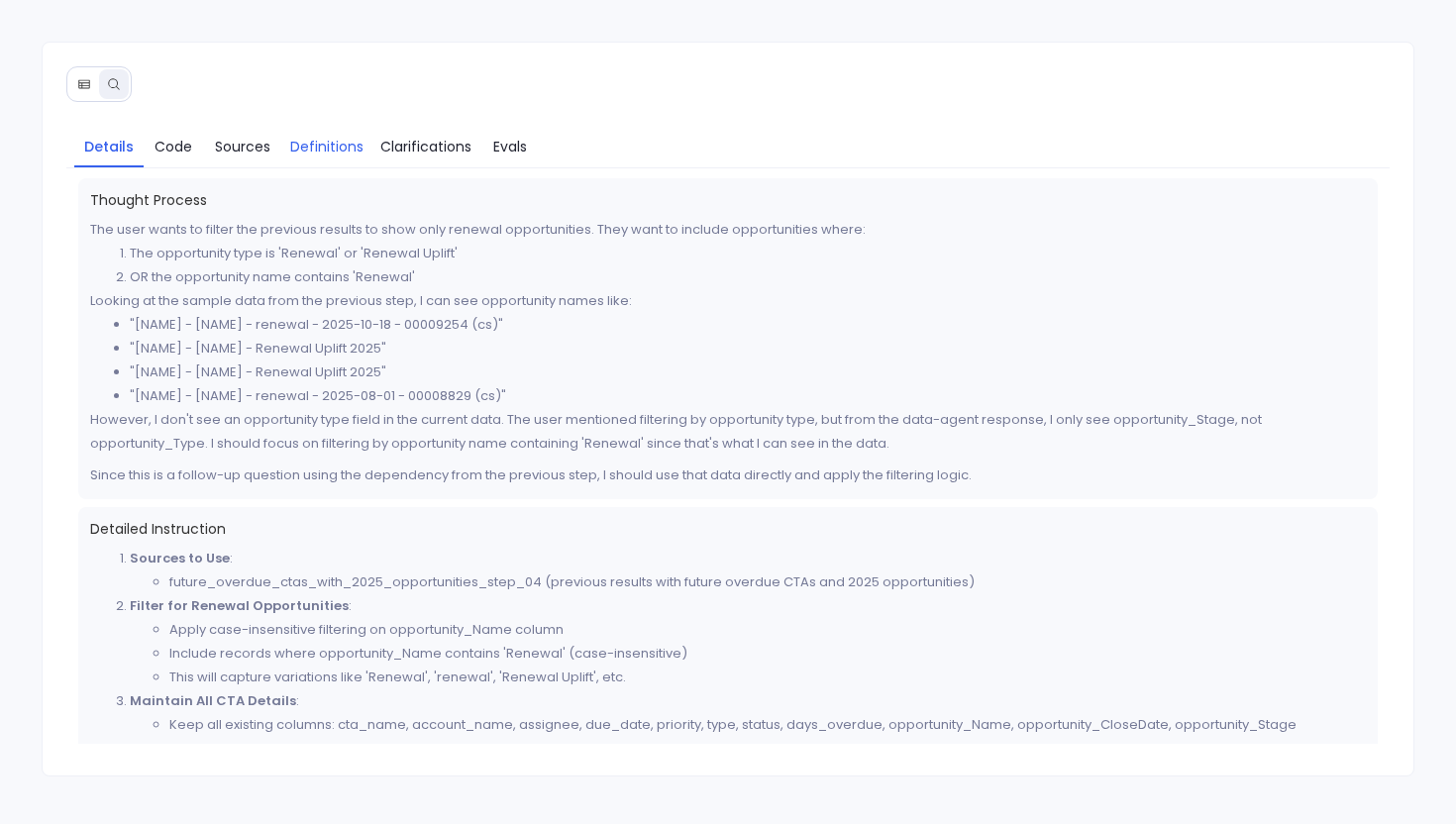 click on "Definitions" at bounding box center [327, 147] 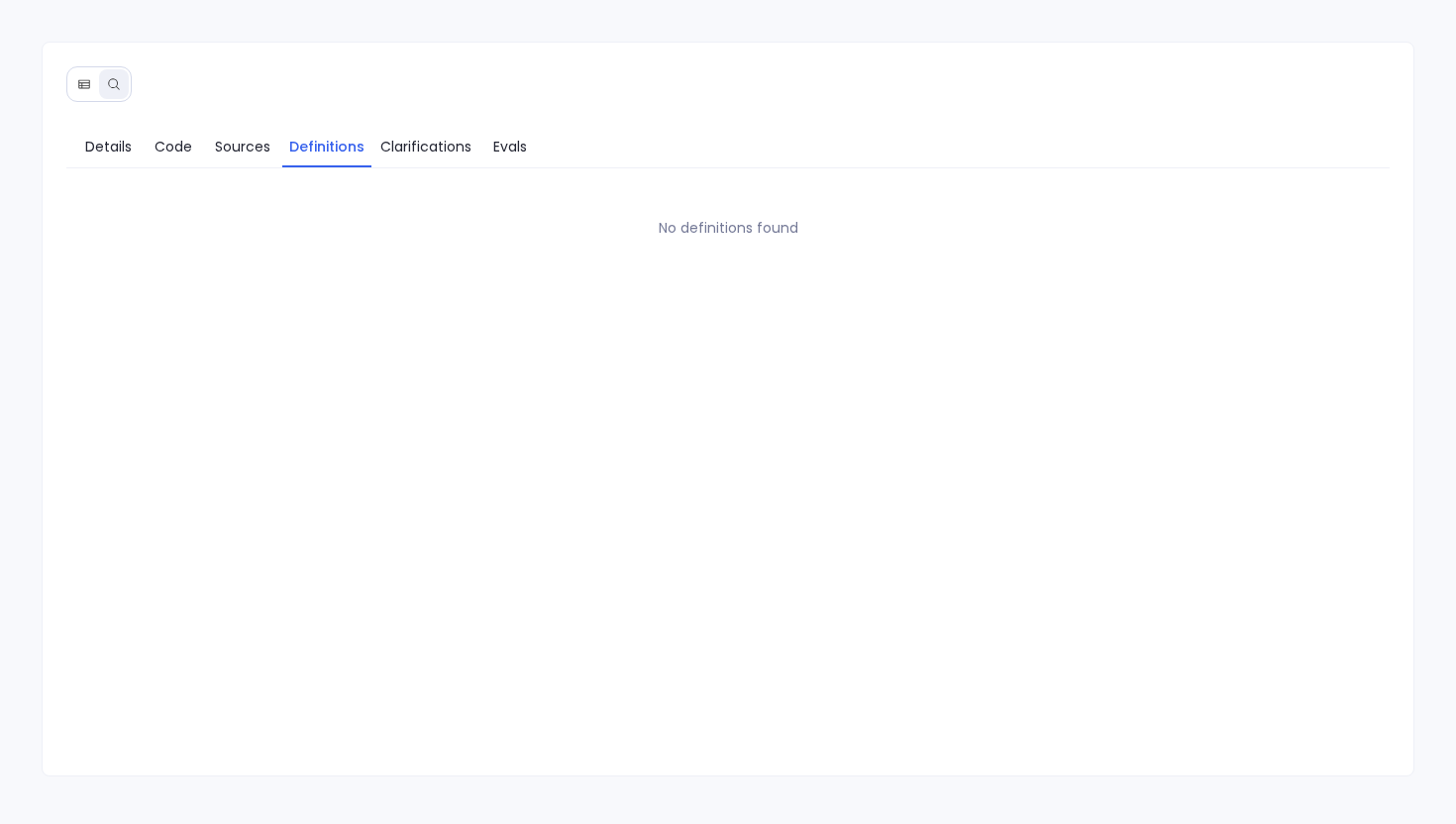 click 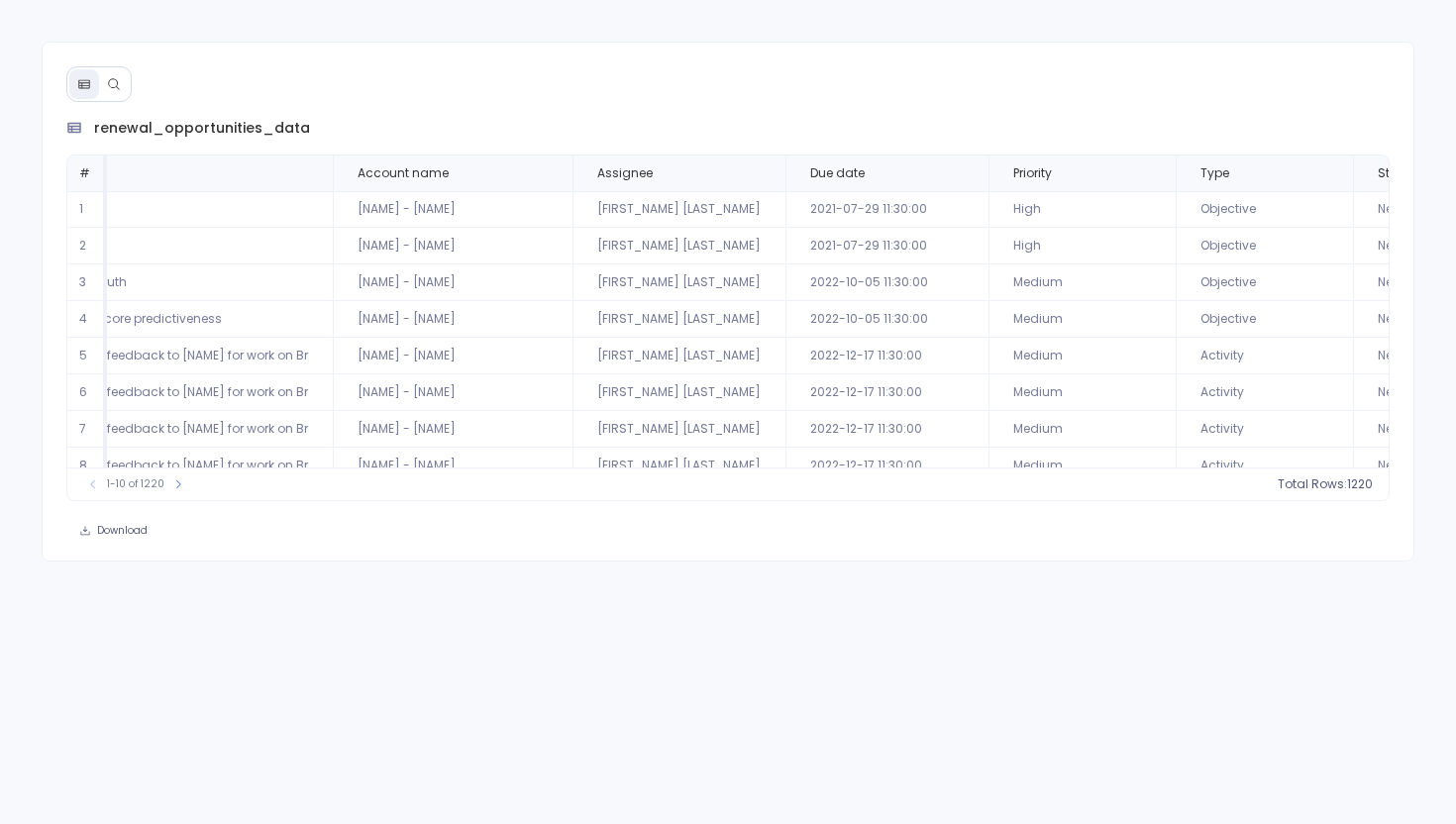 scroll, scrollTop: 0, scrollLeft: 1619, axis: horizontal 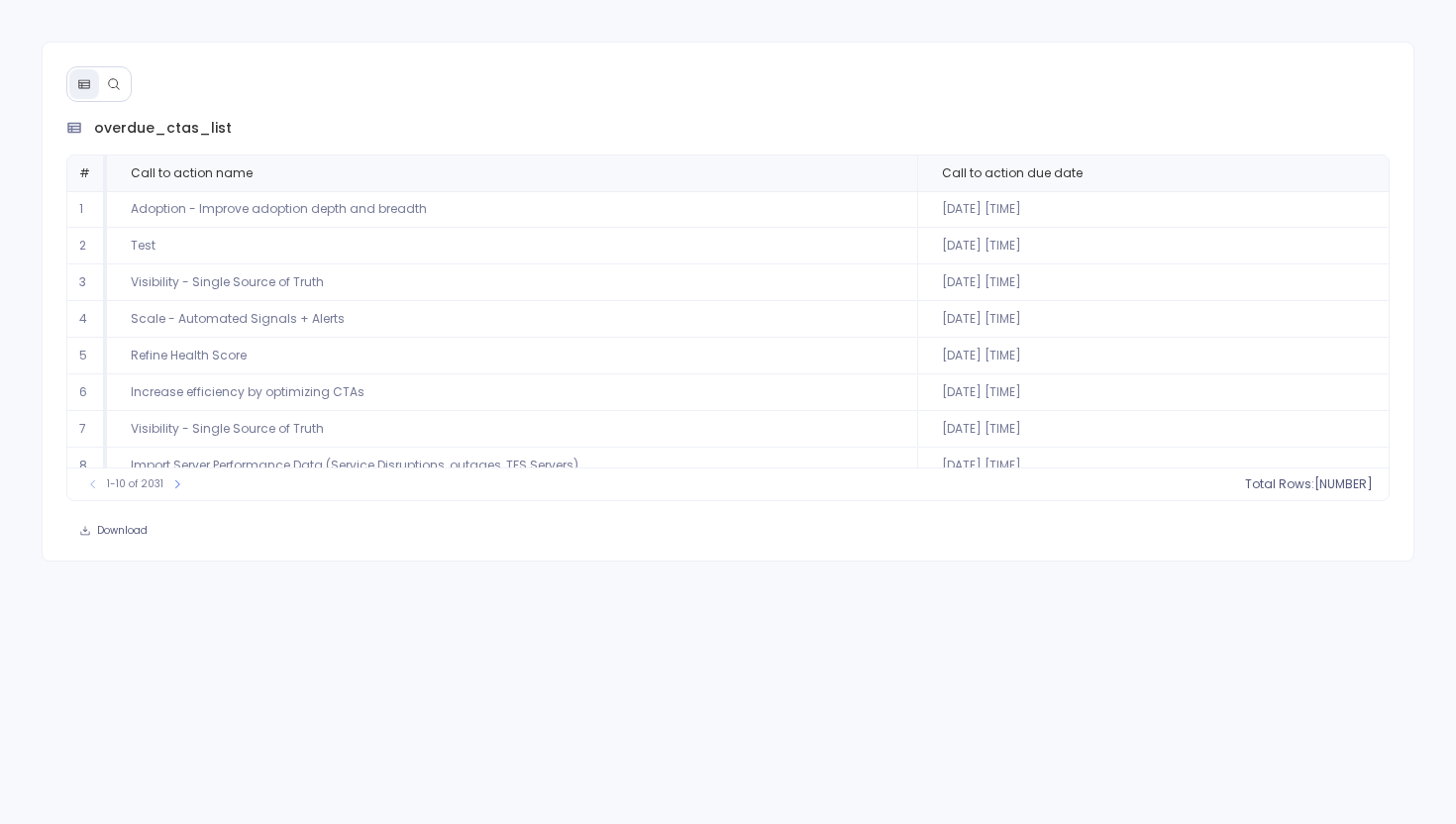 click 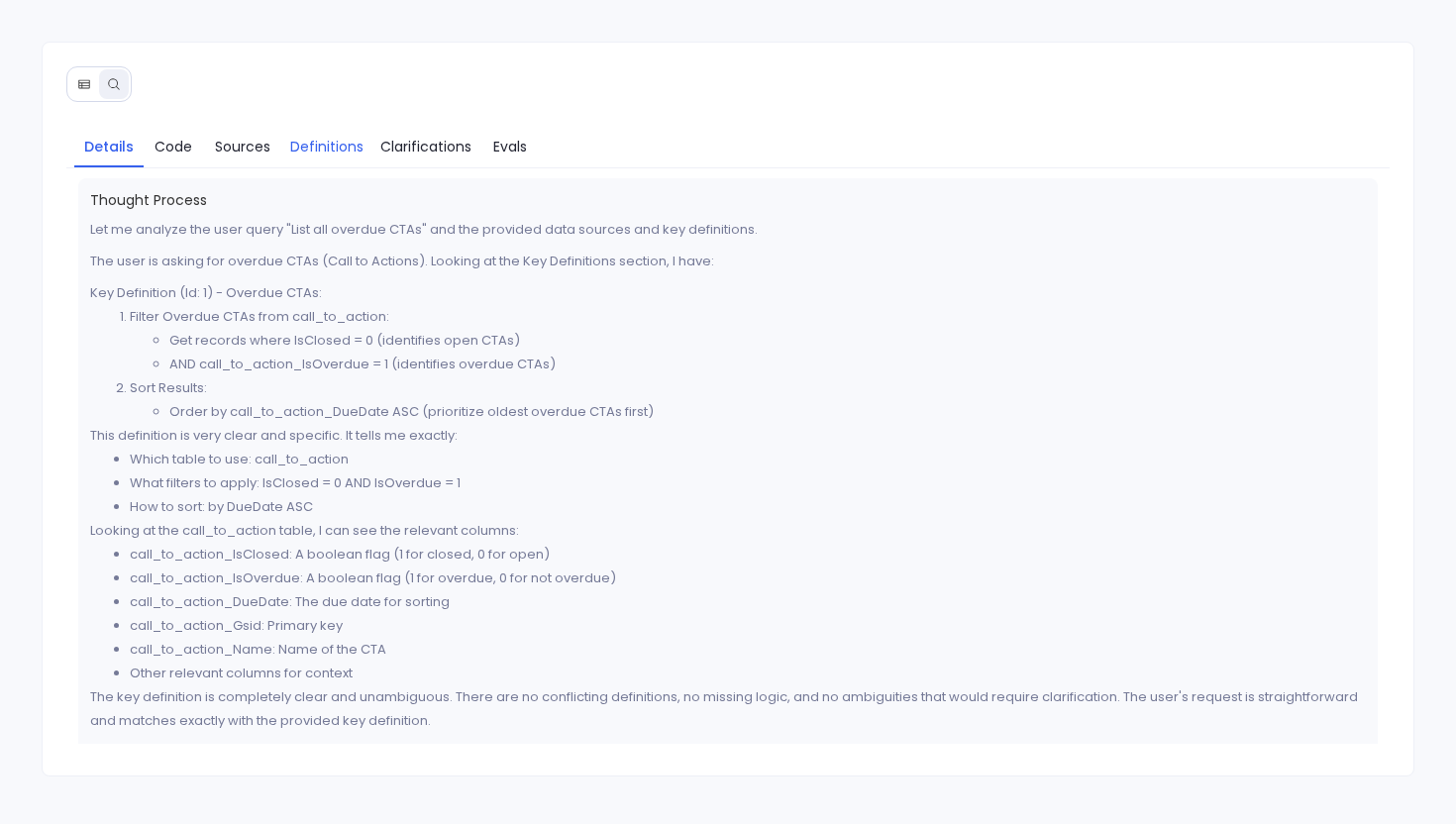 click on "Definitions" at bounding box center (327, 147) 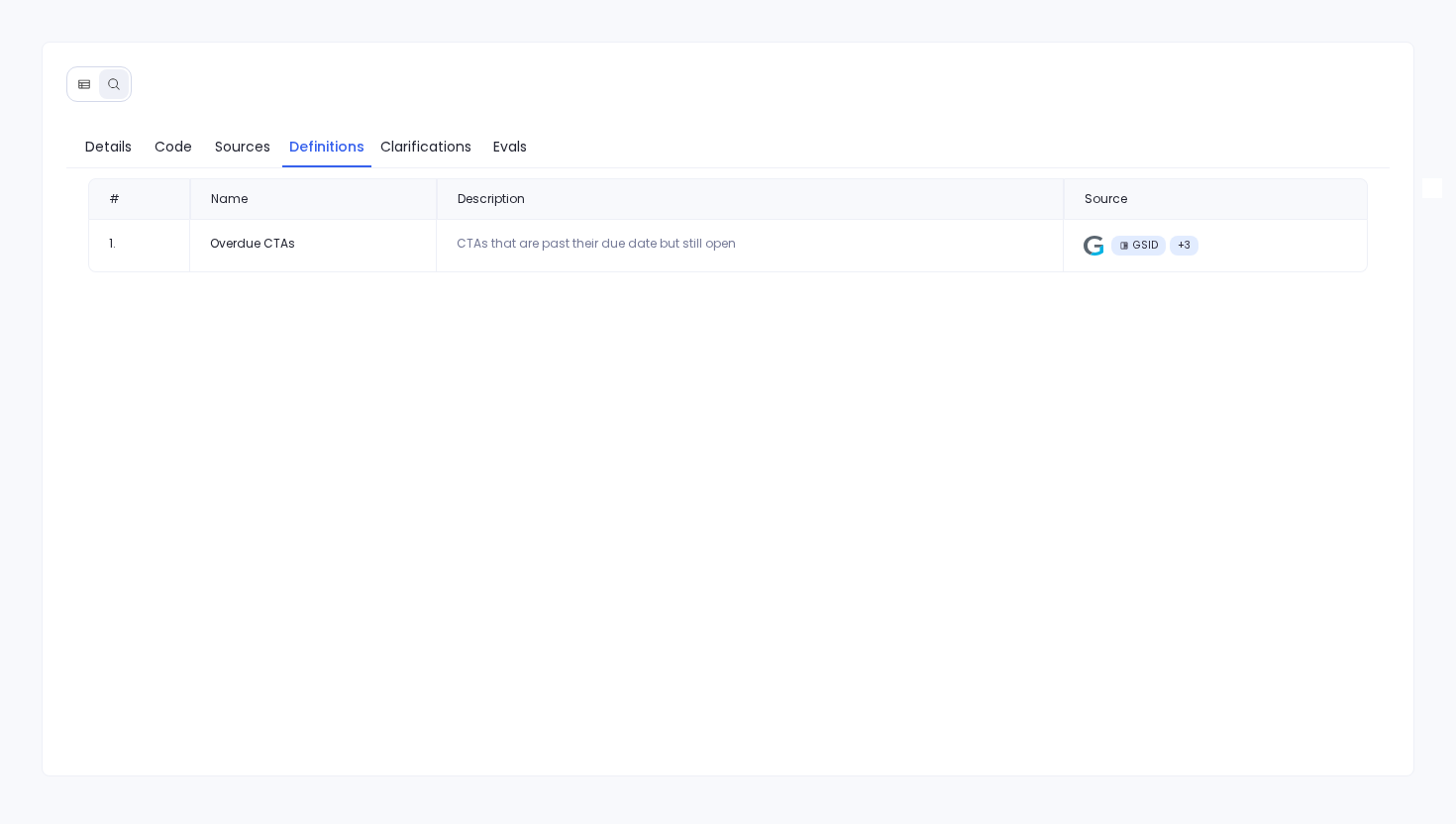 click 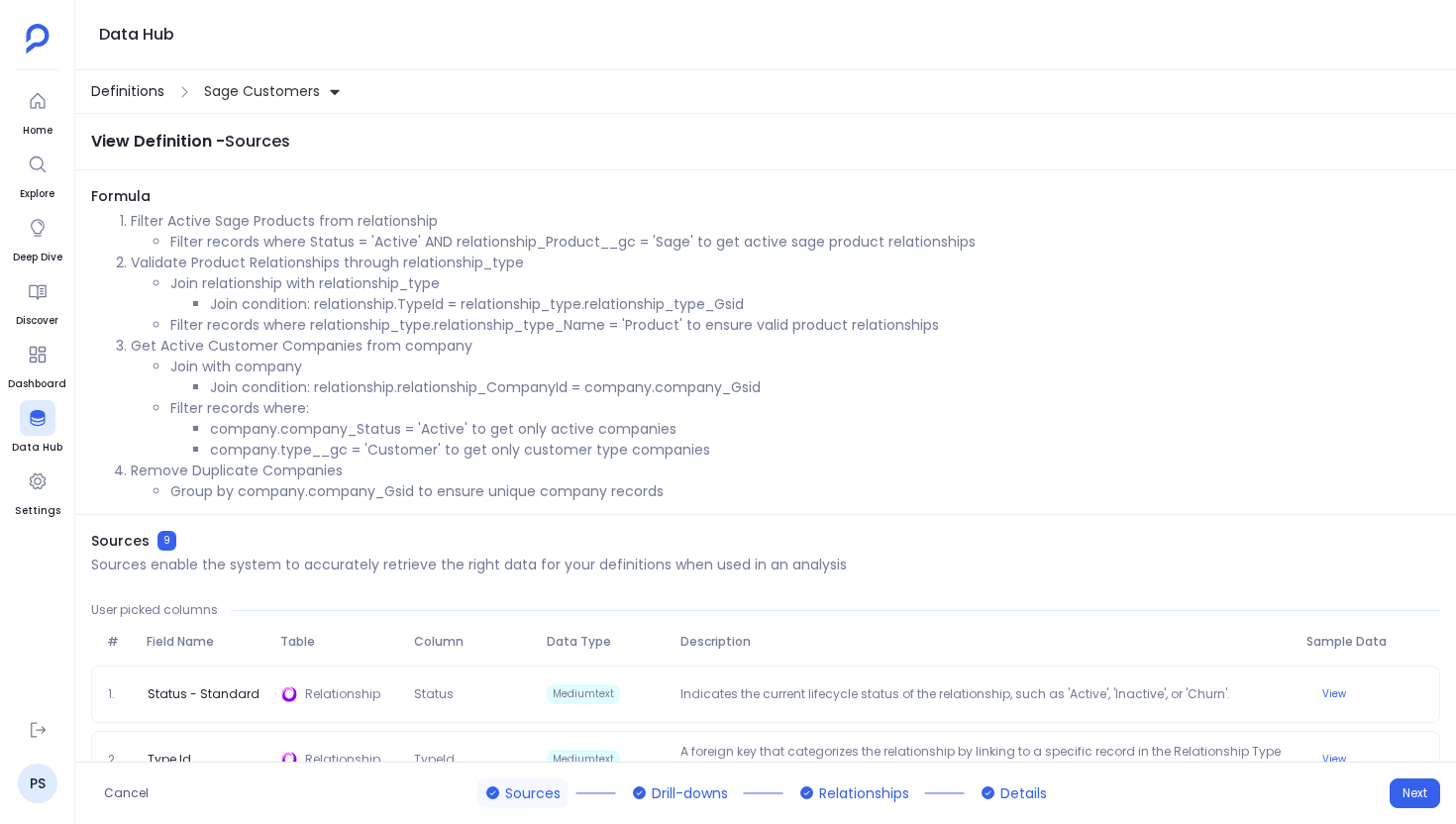 scroll, scrollTop: 0, scrollLeft: 0, axis: both 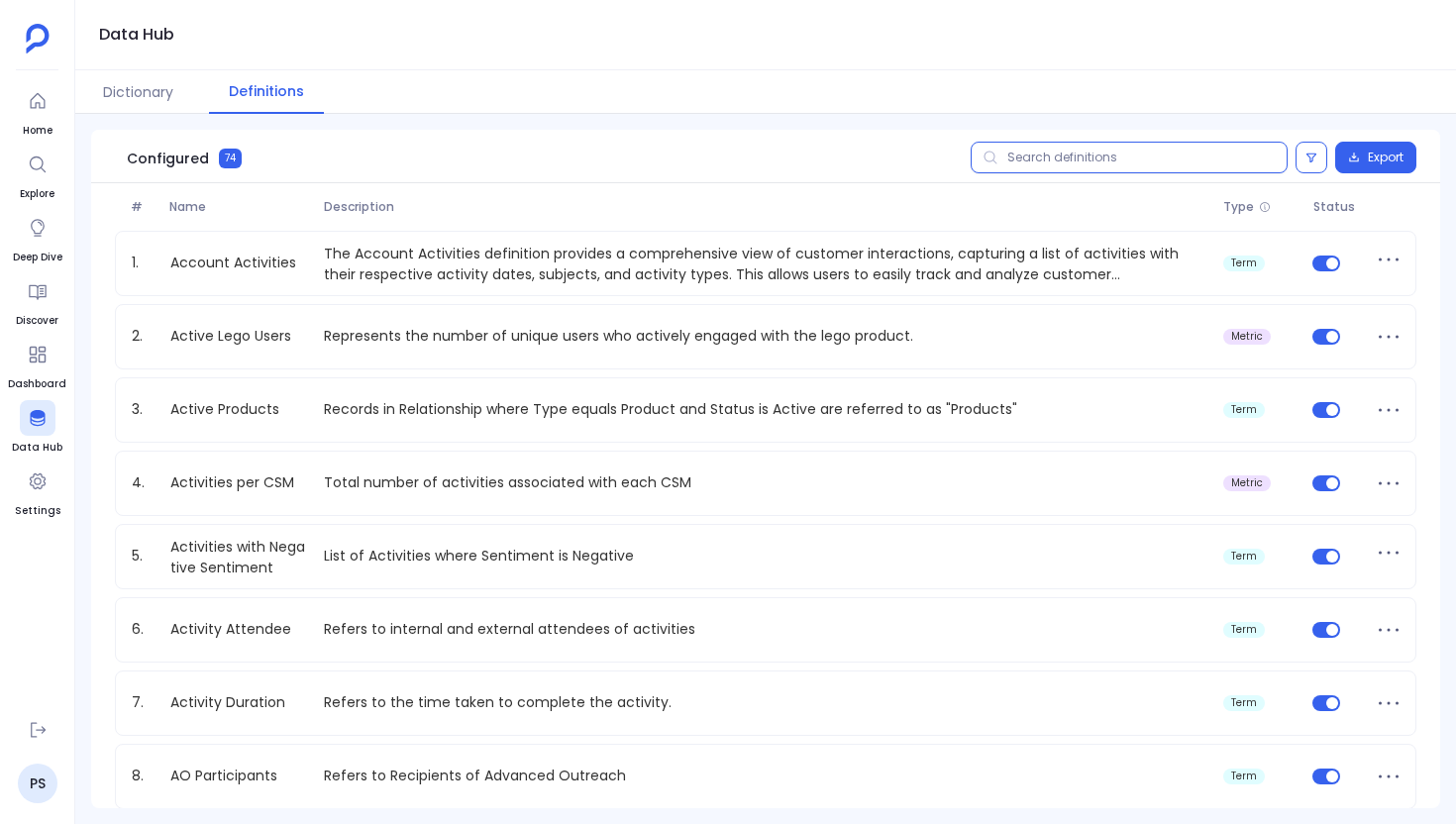 click at bounding box center (1129, 157) 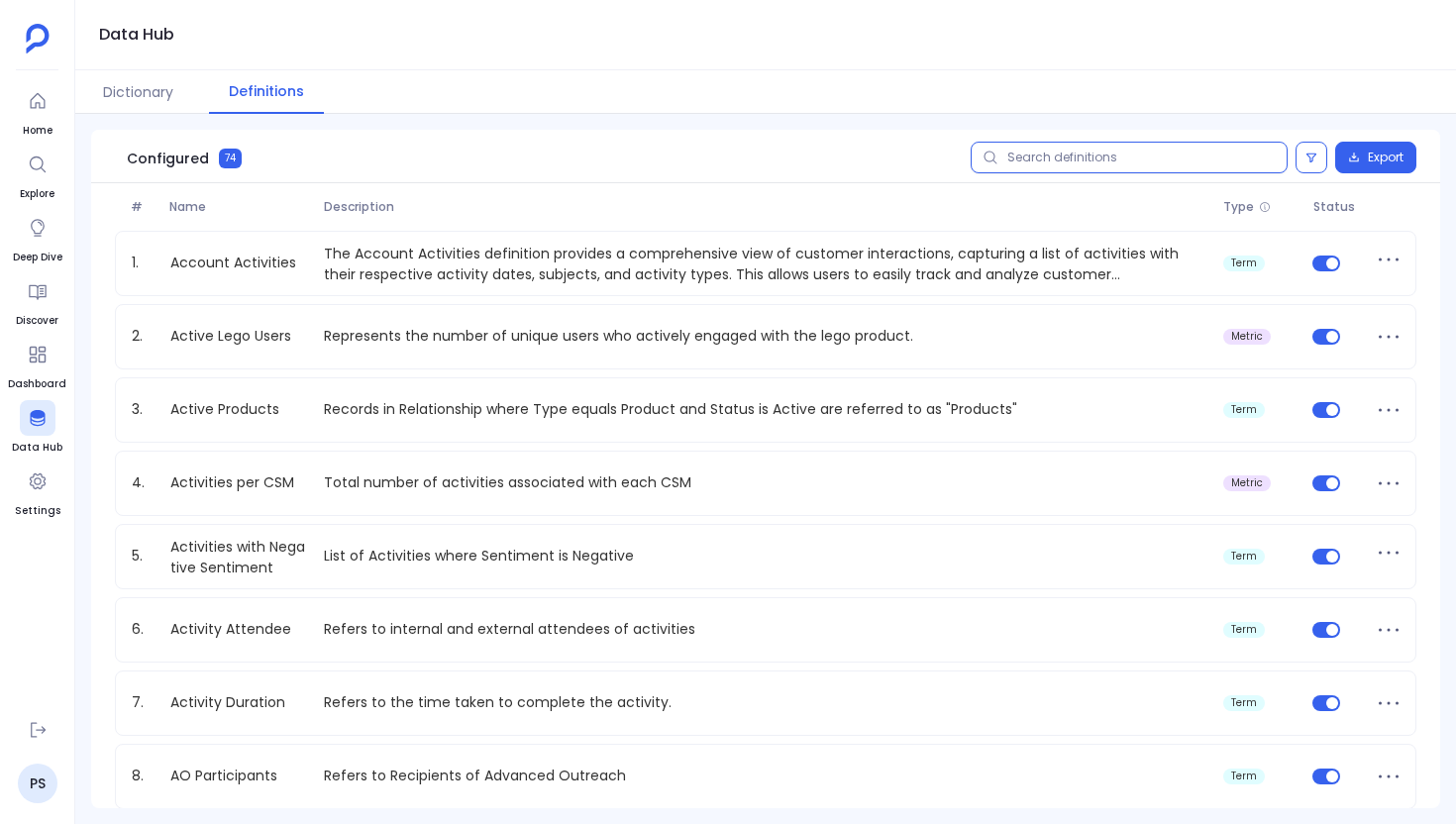 type on "i" 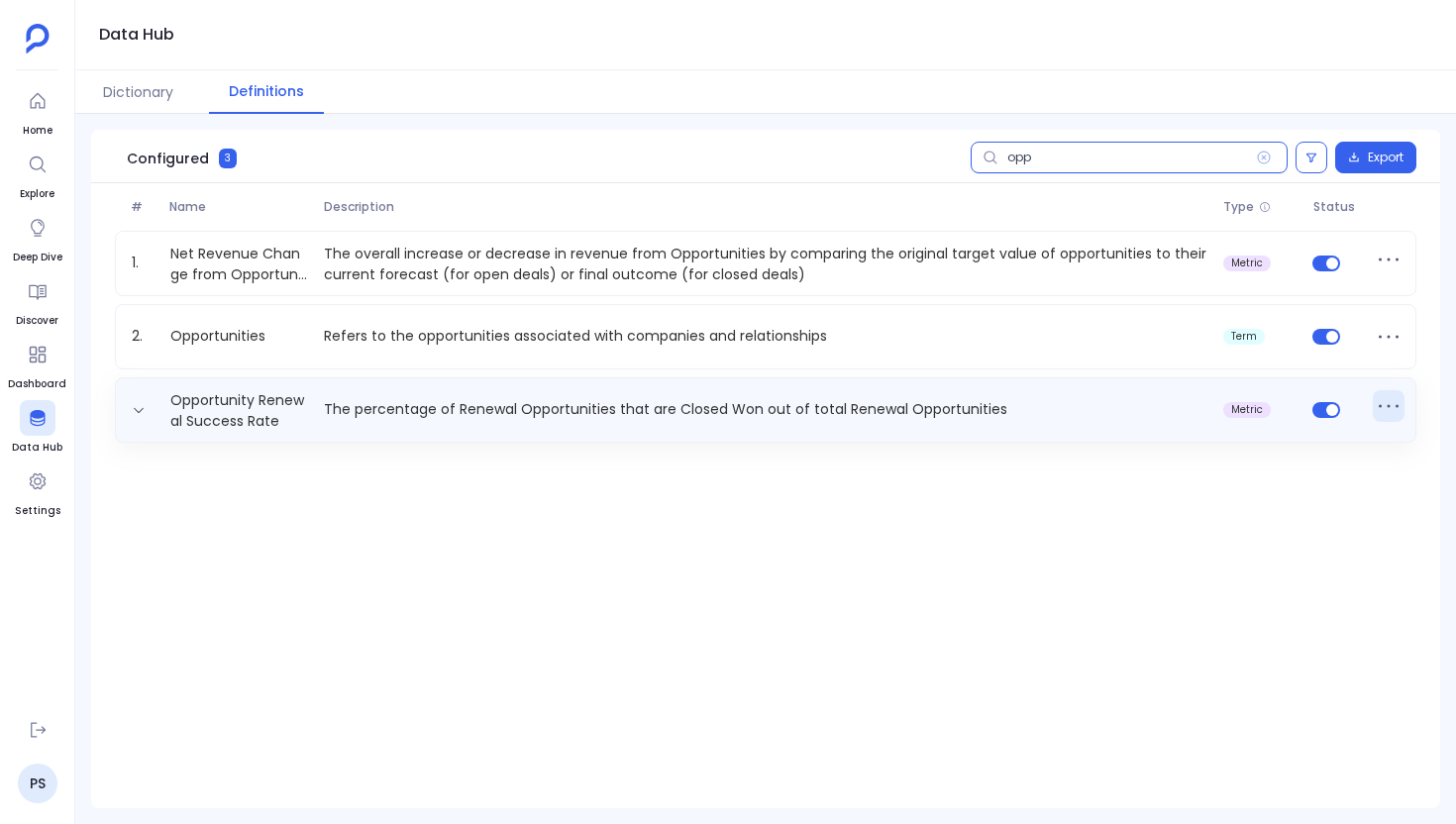 type on "opp" 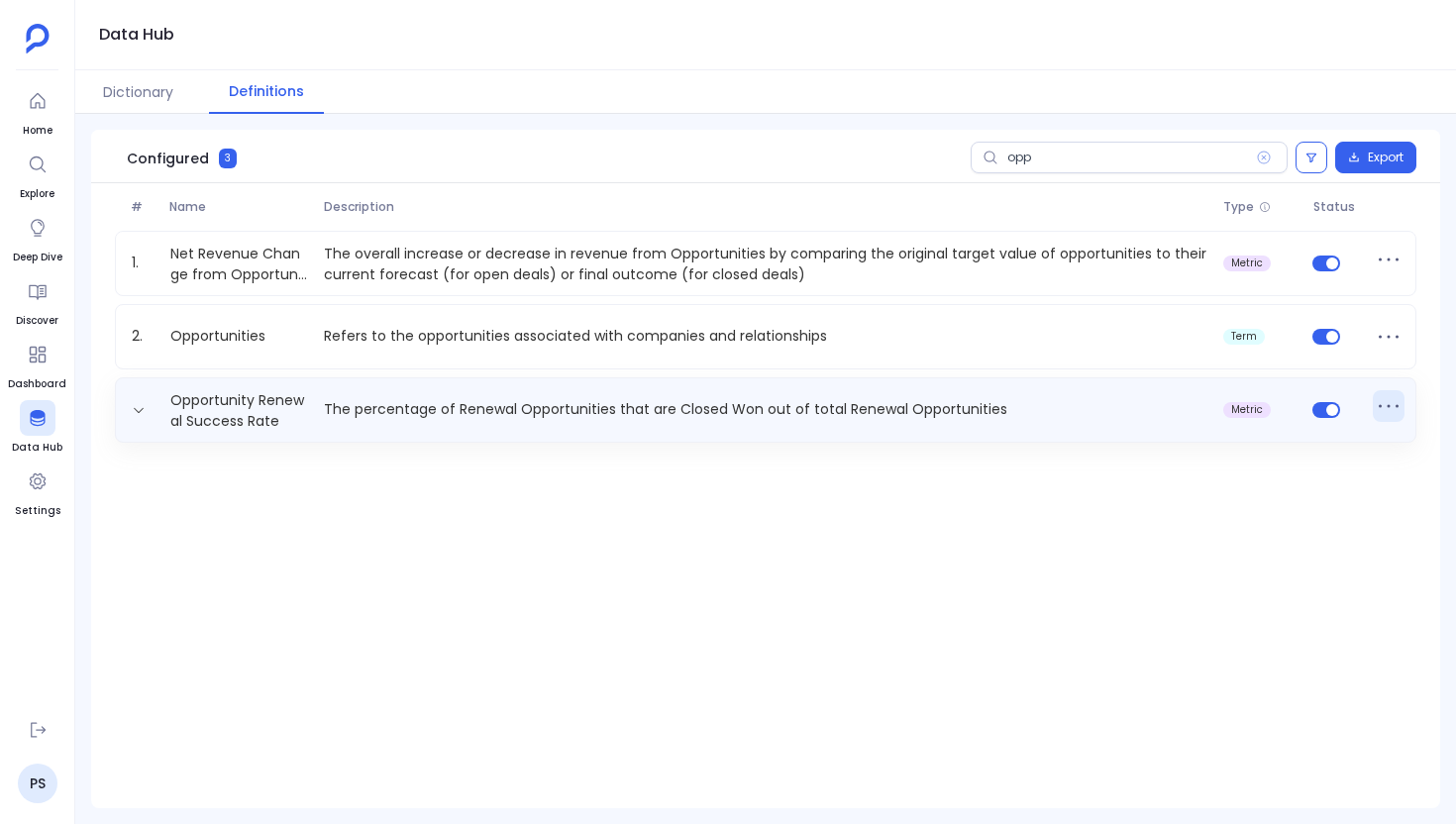 click 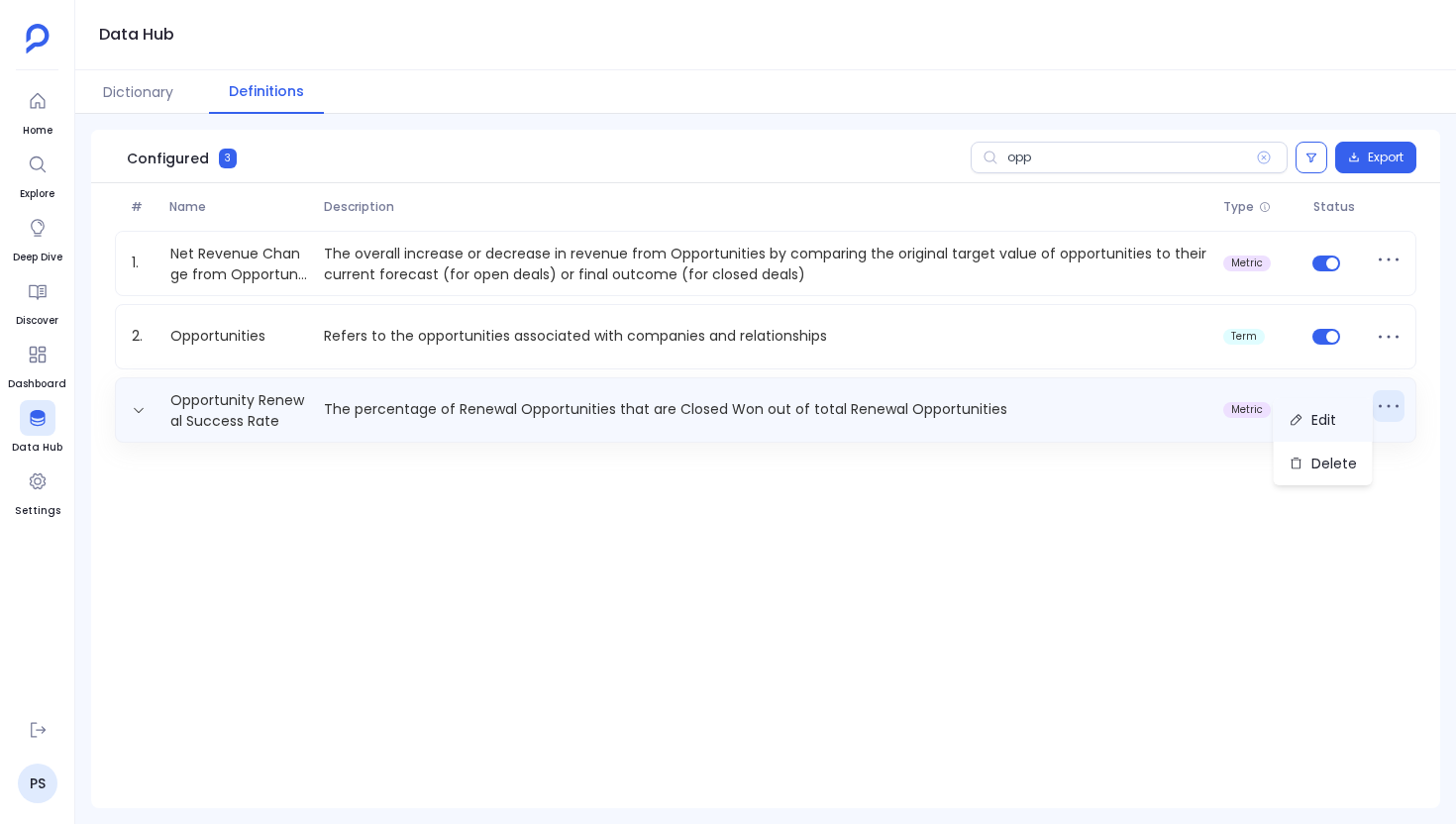 click on "Edit" at bounding box center (1323, 420) 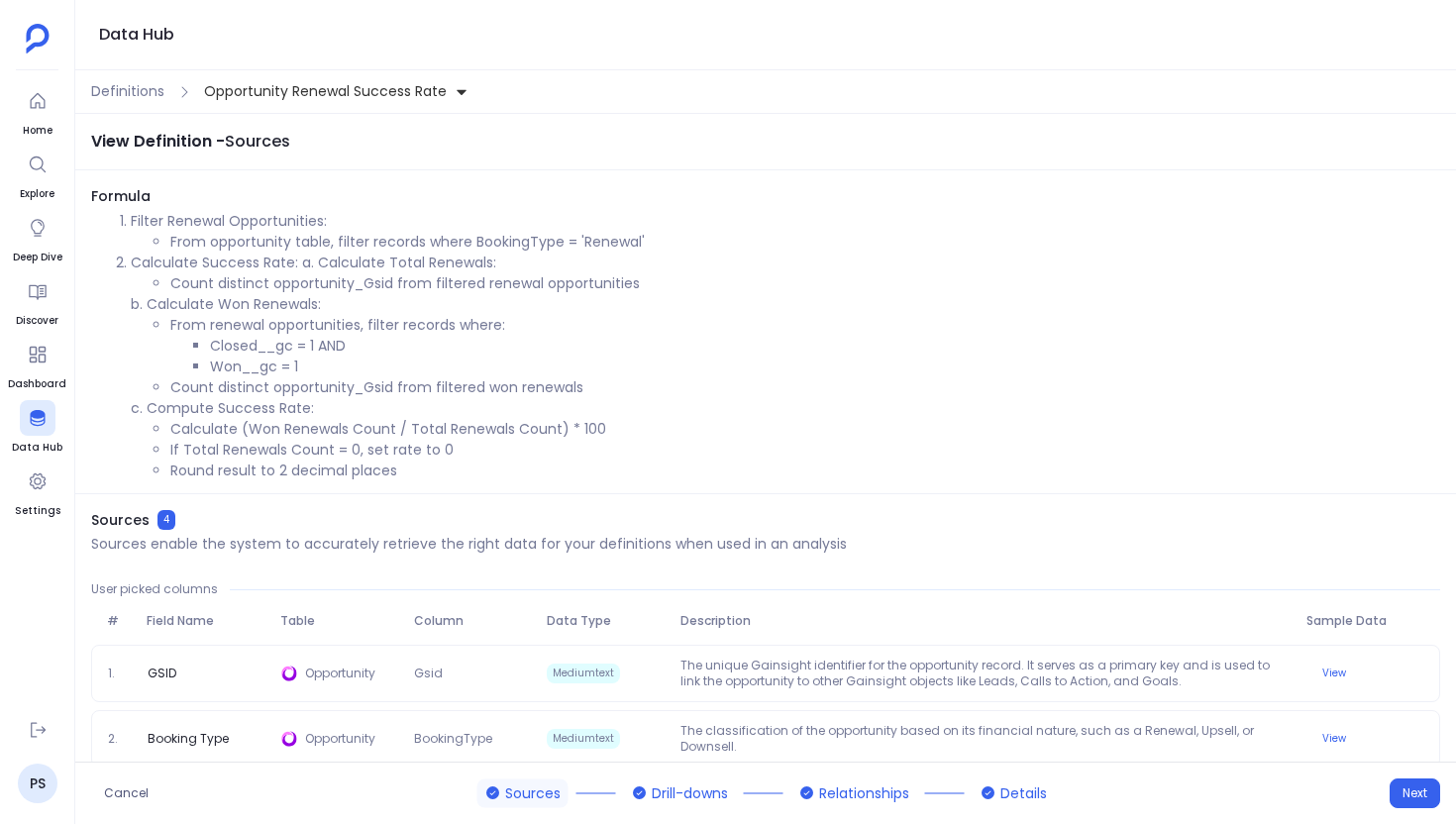 scroll, scrollTop: 153, scrollLeft: 0, axis: vertical 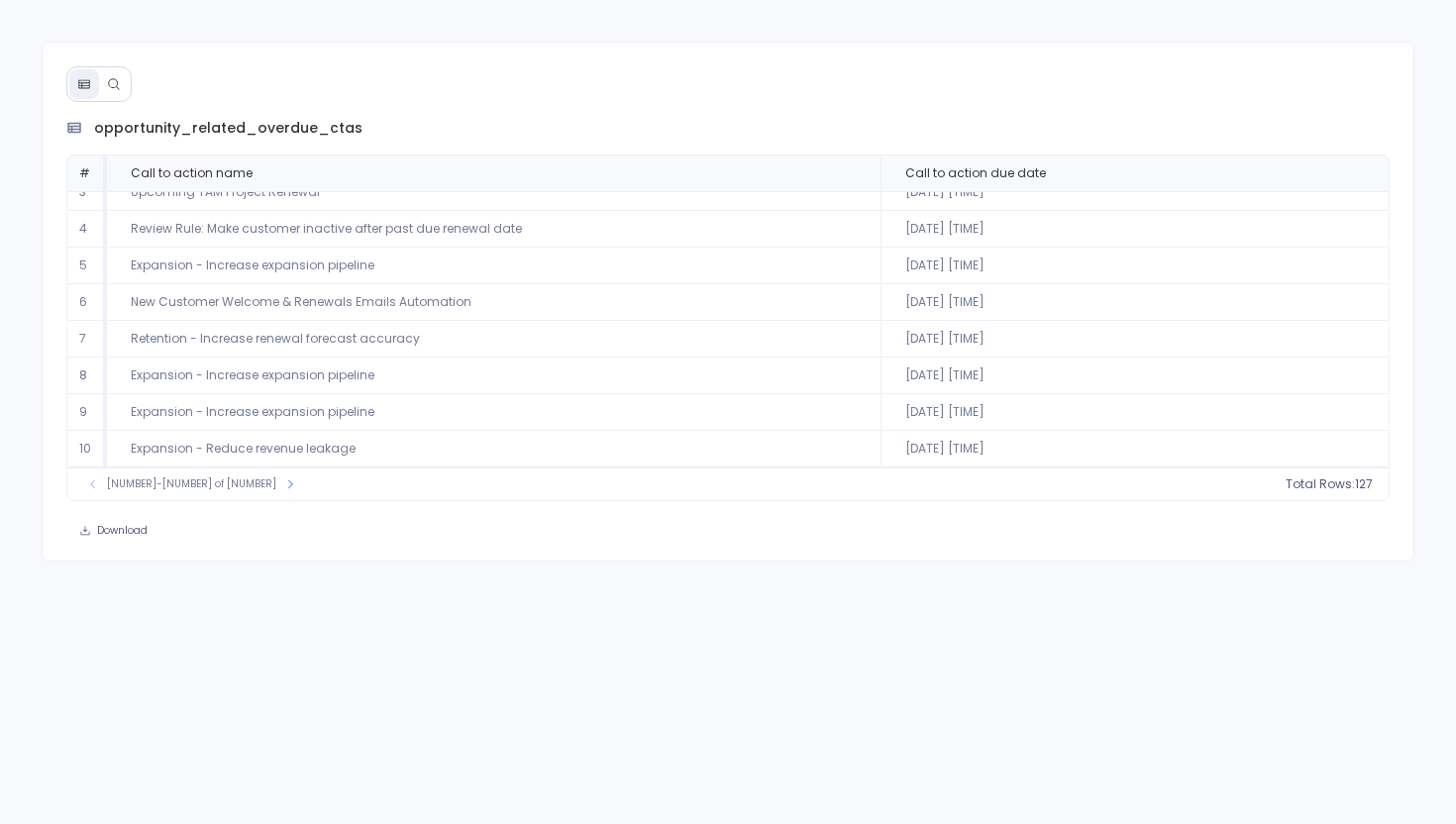 click at bounding box center [114, 84] 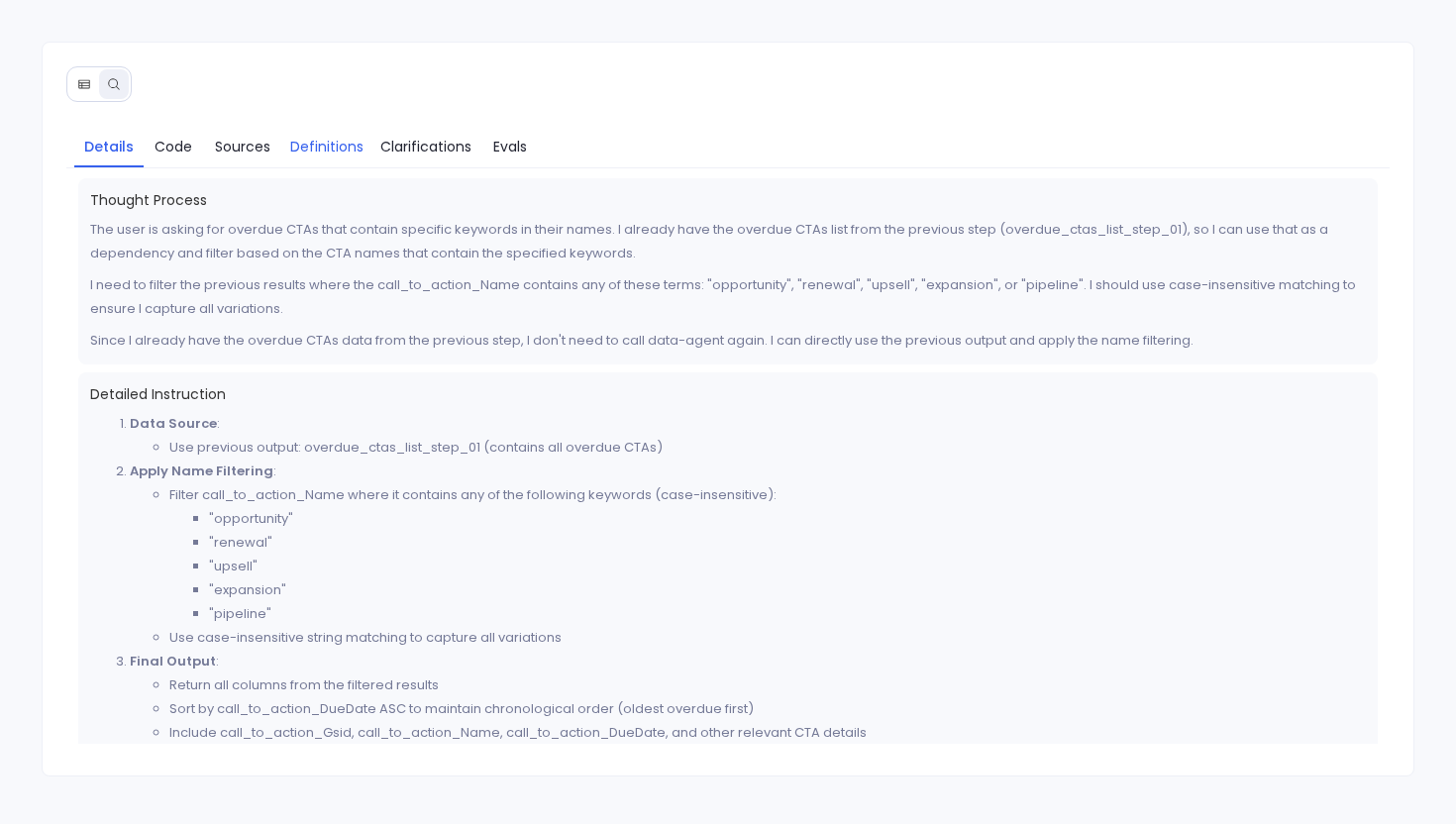 click on "Definitions" at bounding box center [327, 147] 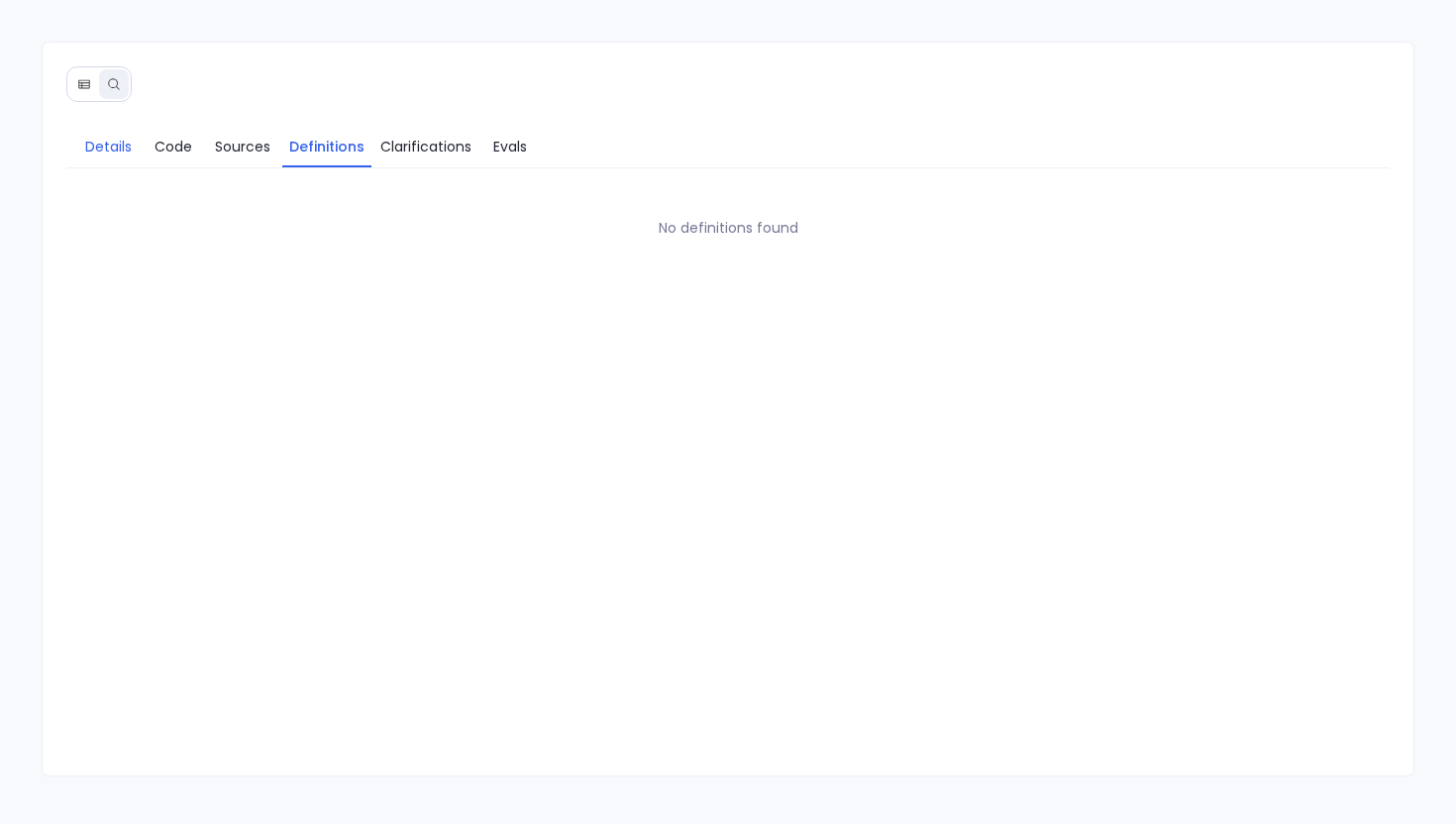 click on "Details" at bounding box center [109, 147] 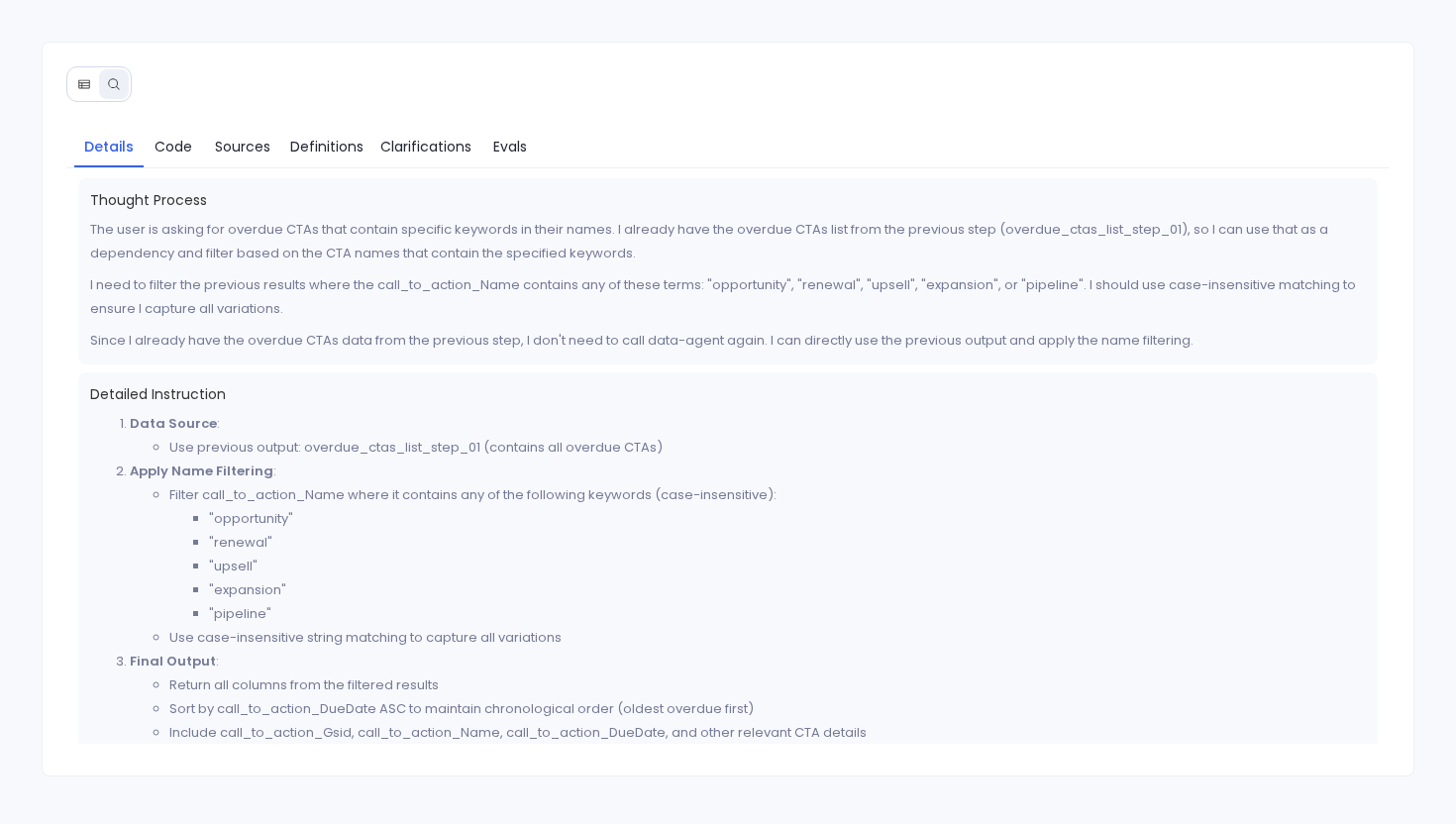 scroll, scrollTop: 12, scrollLeft: 0, axis: vertical 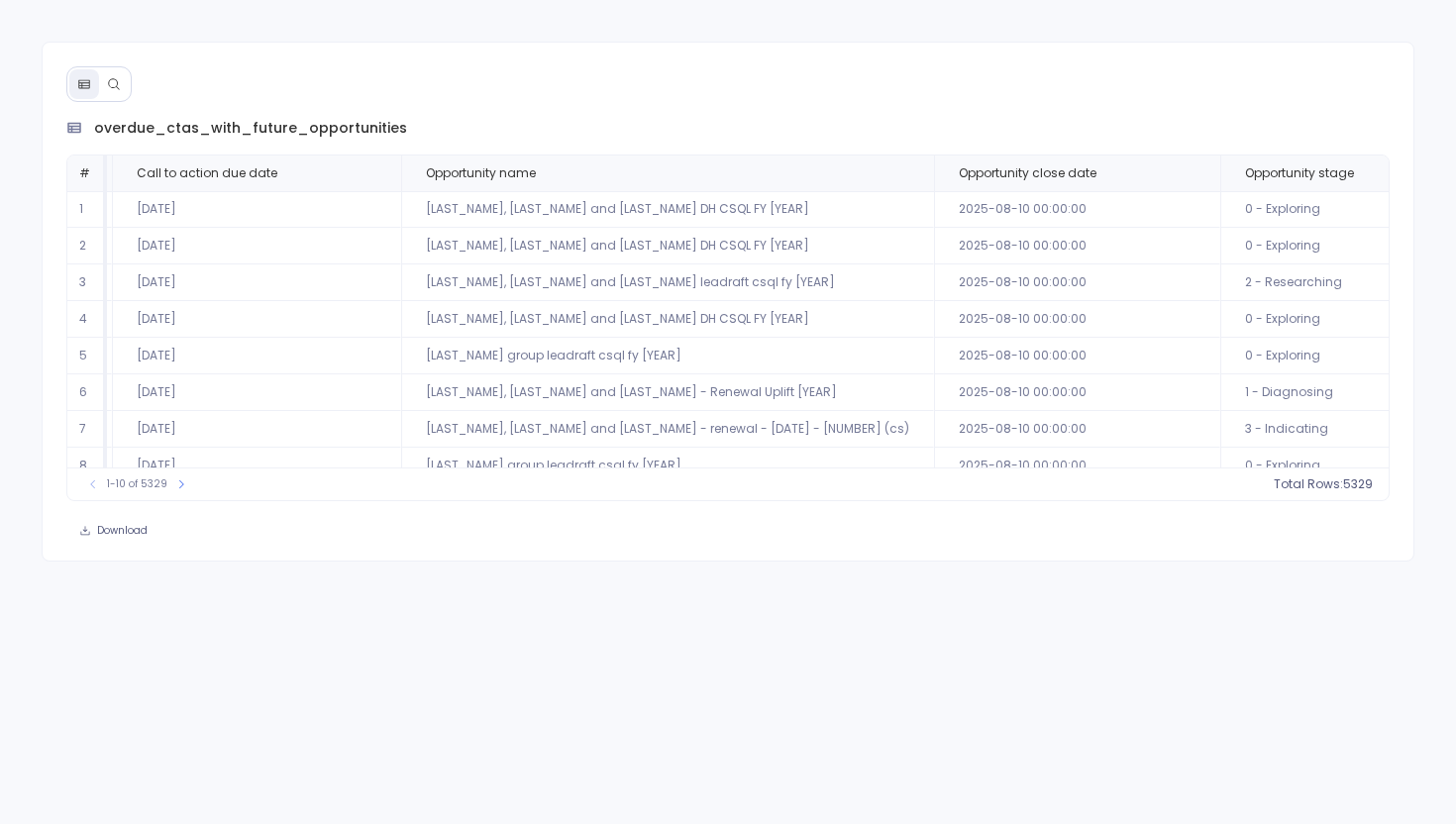 click at bounding box center (99, 84) 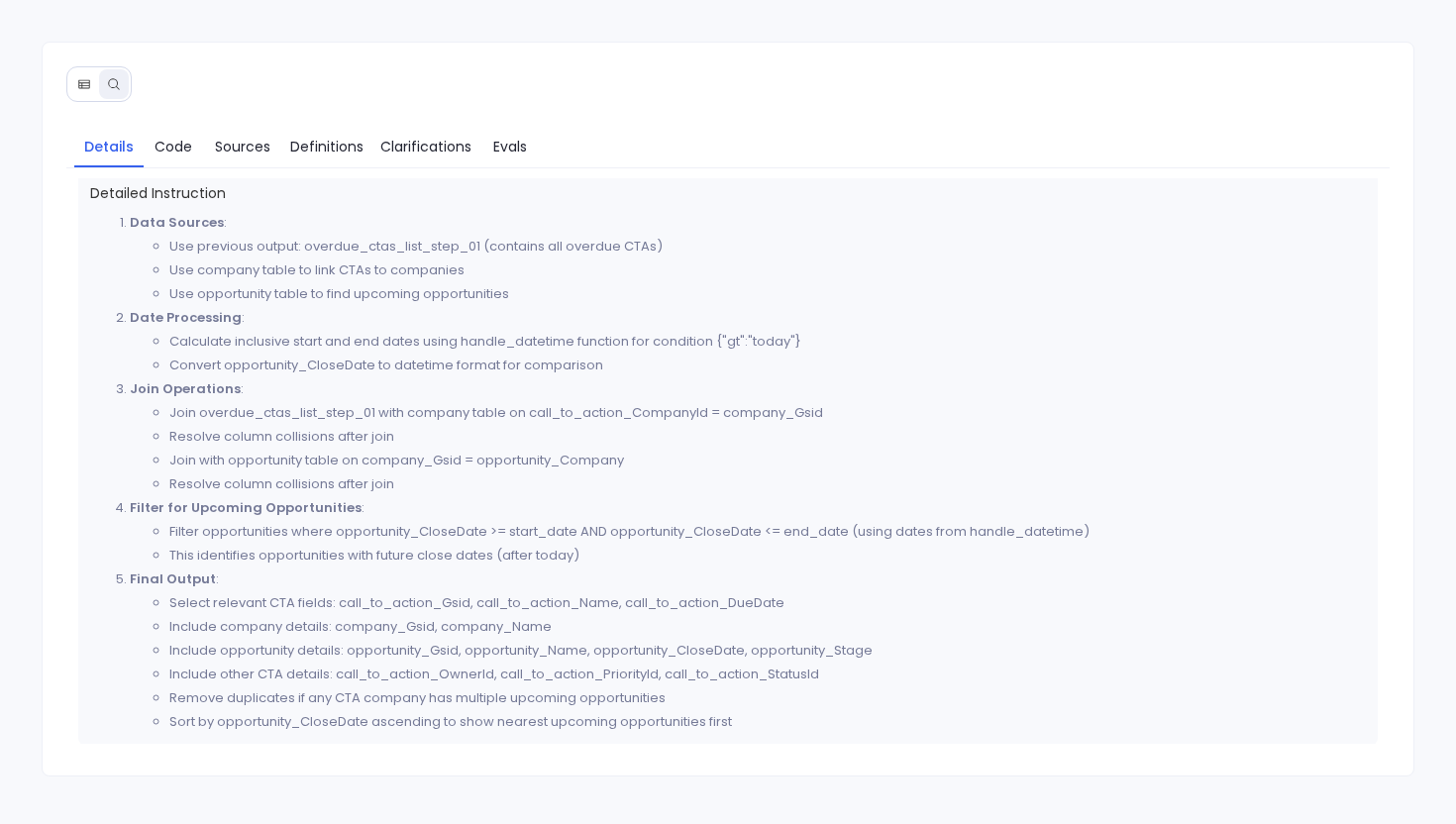 scroll, scrollTop: 265, scrollLeft: 0, axis: vertical 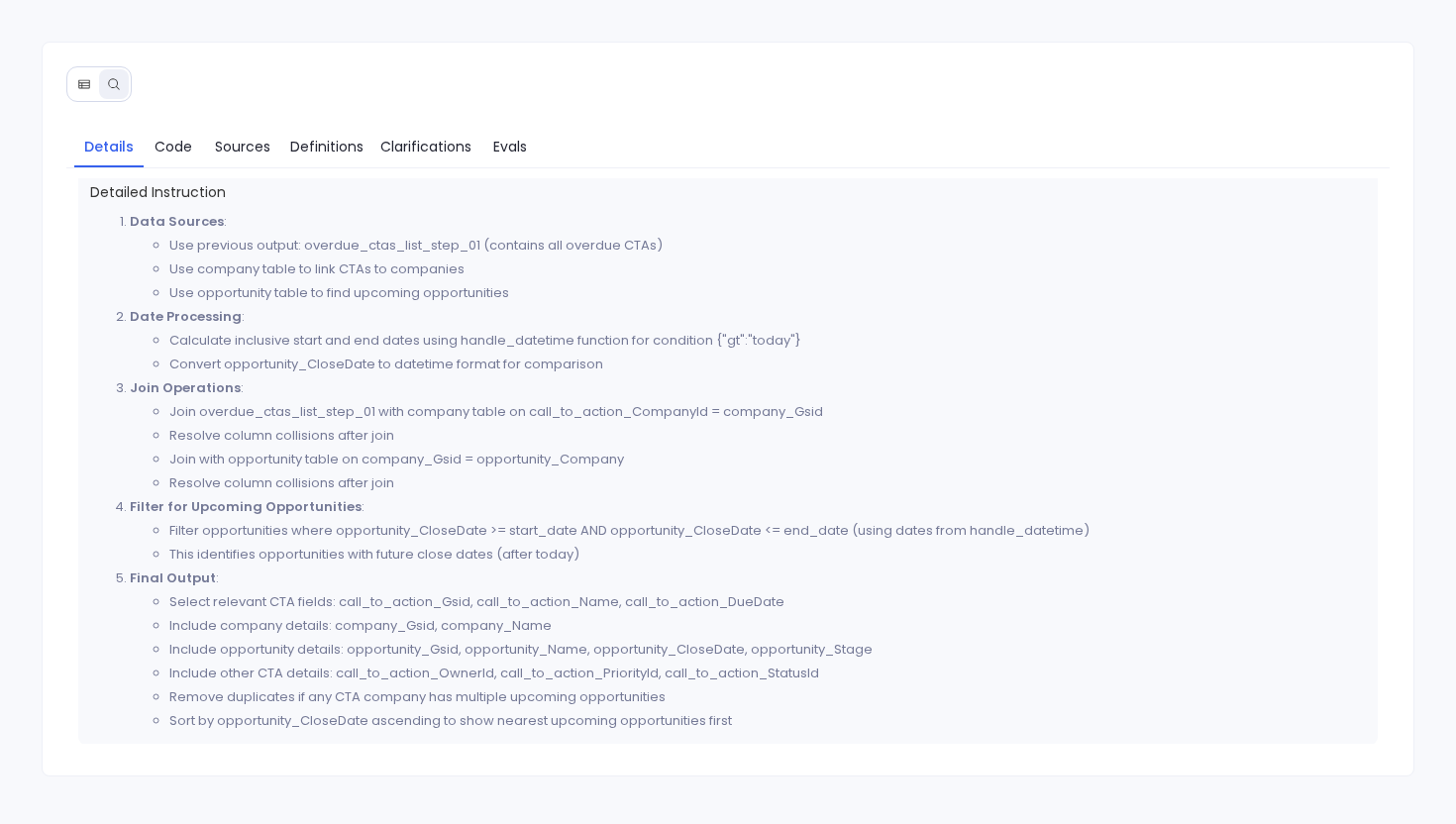 click at bounding box center (84, 84) 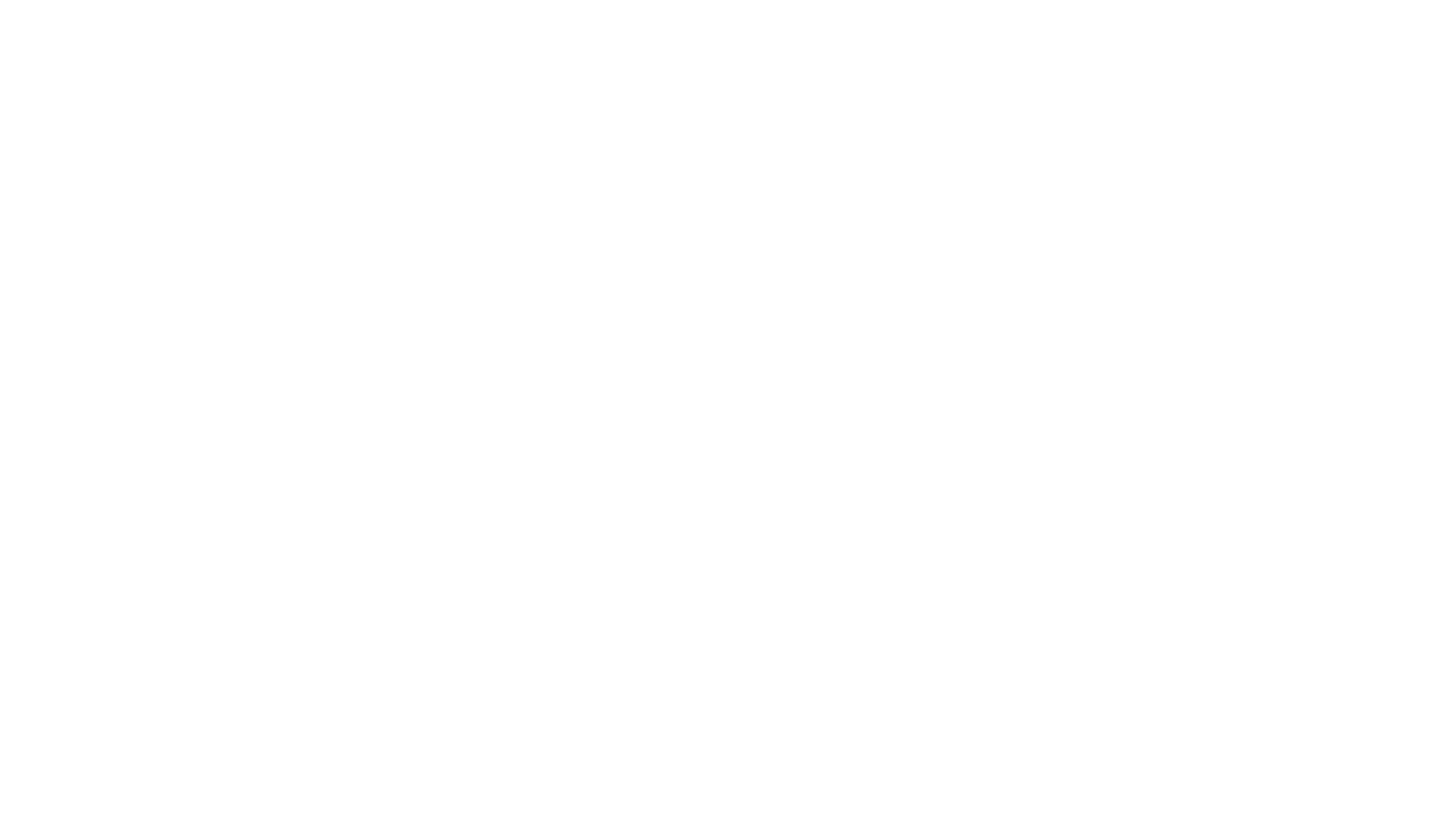 scroll, scrollTop: 0, scrollLeft: 0, axis: both 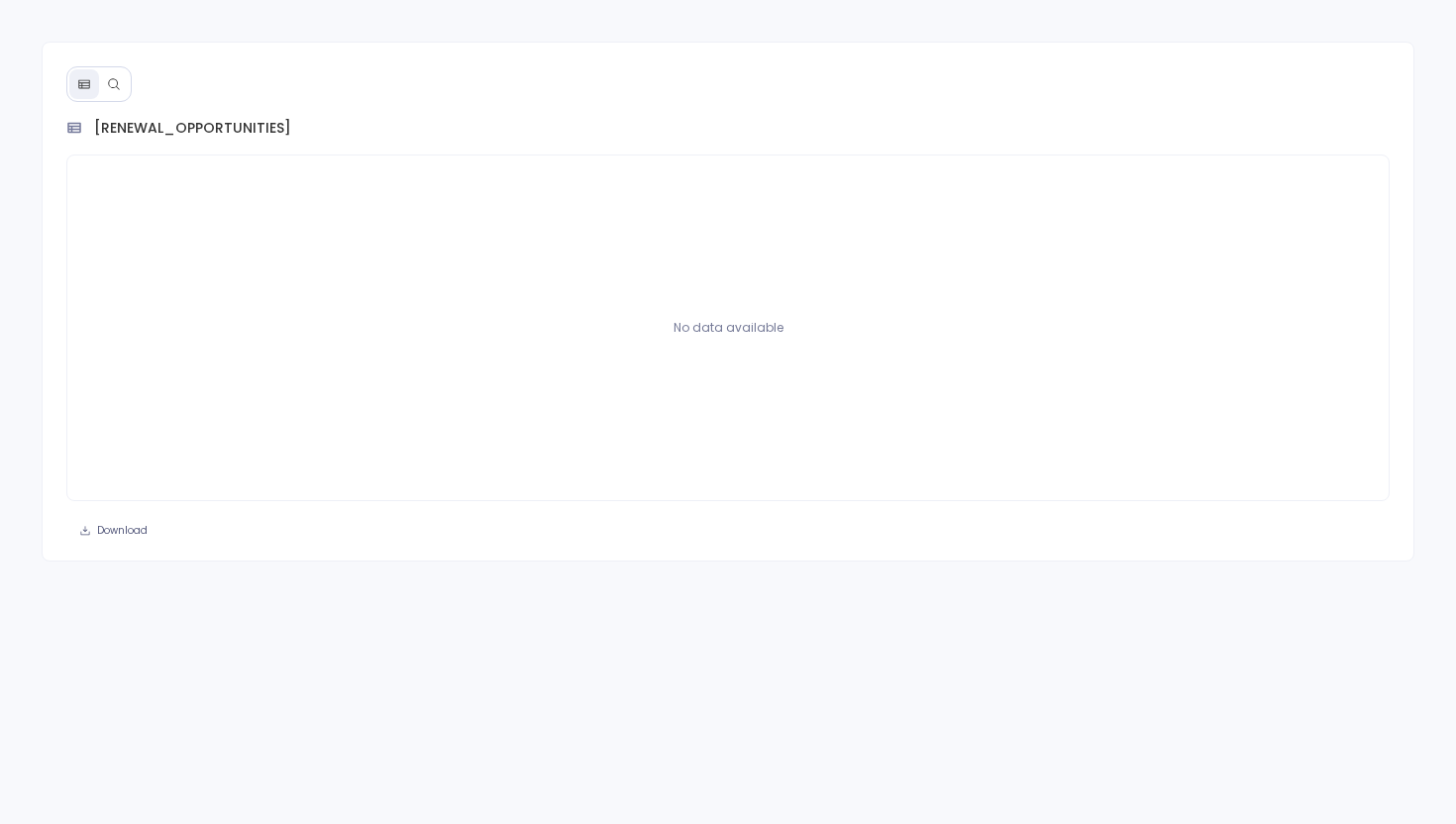 click 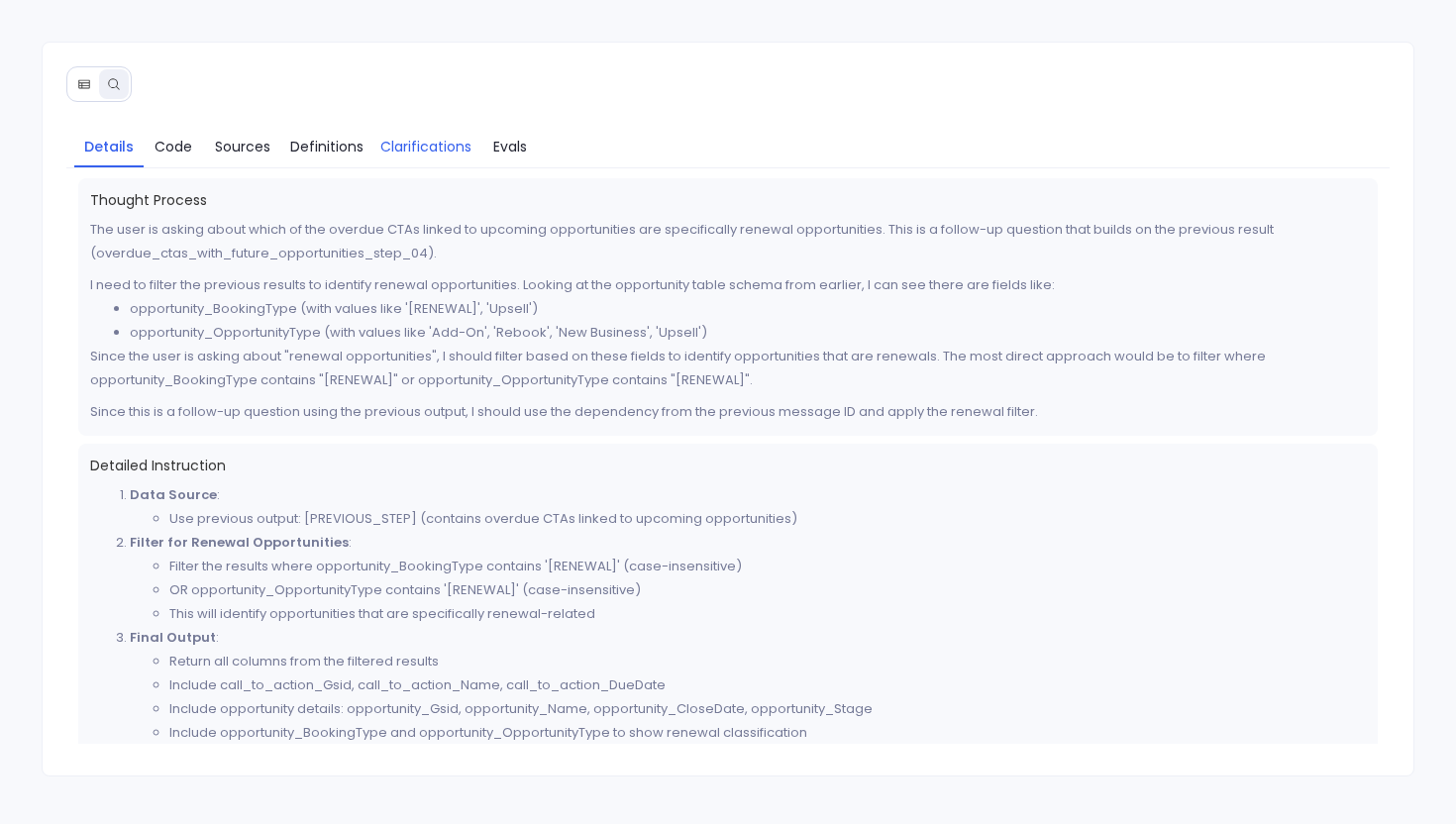click on "Clarifications" at bounding box center [426, 147] 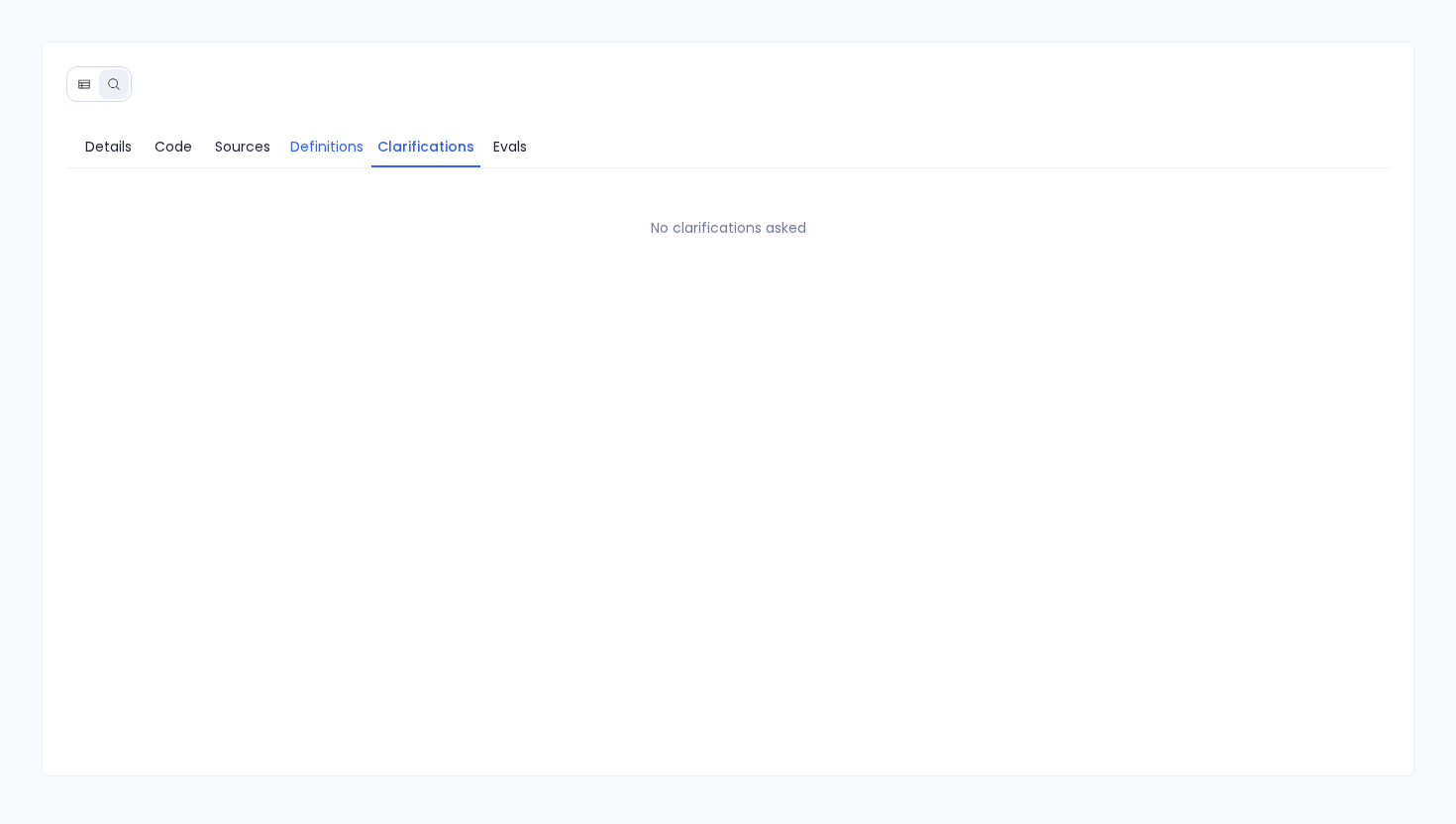 click on "Definitions" at bounding box center [327, 147] 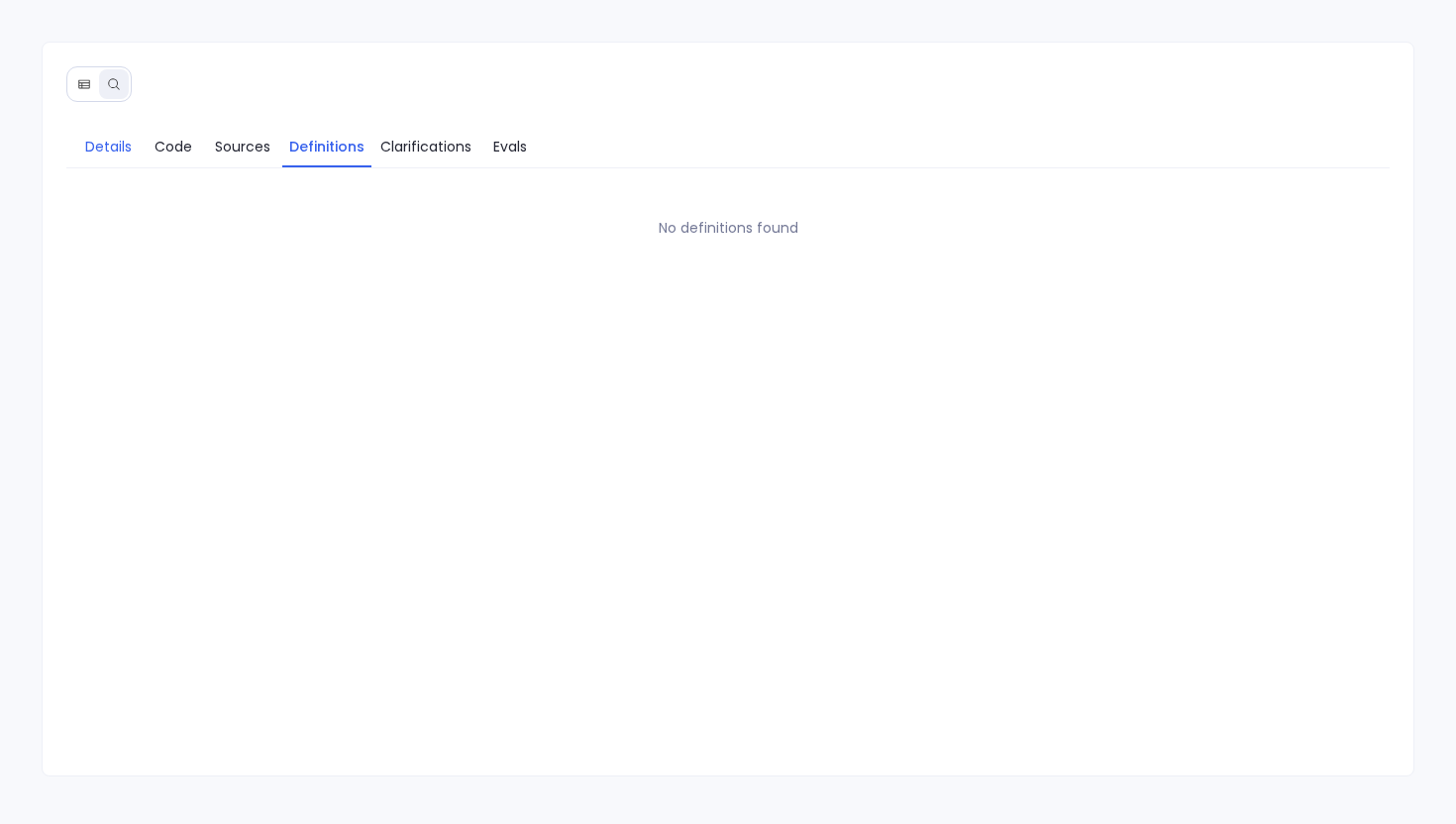 click on "Details" at bounding box center [109, 147] 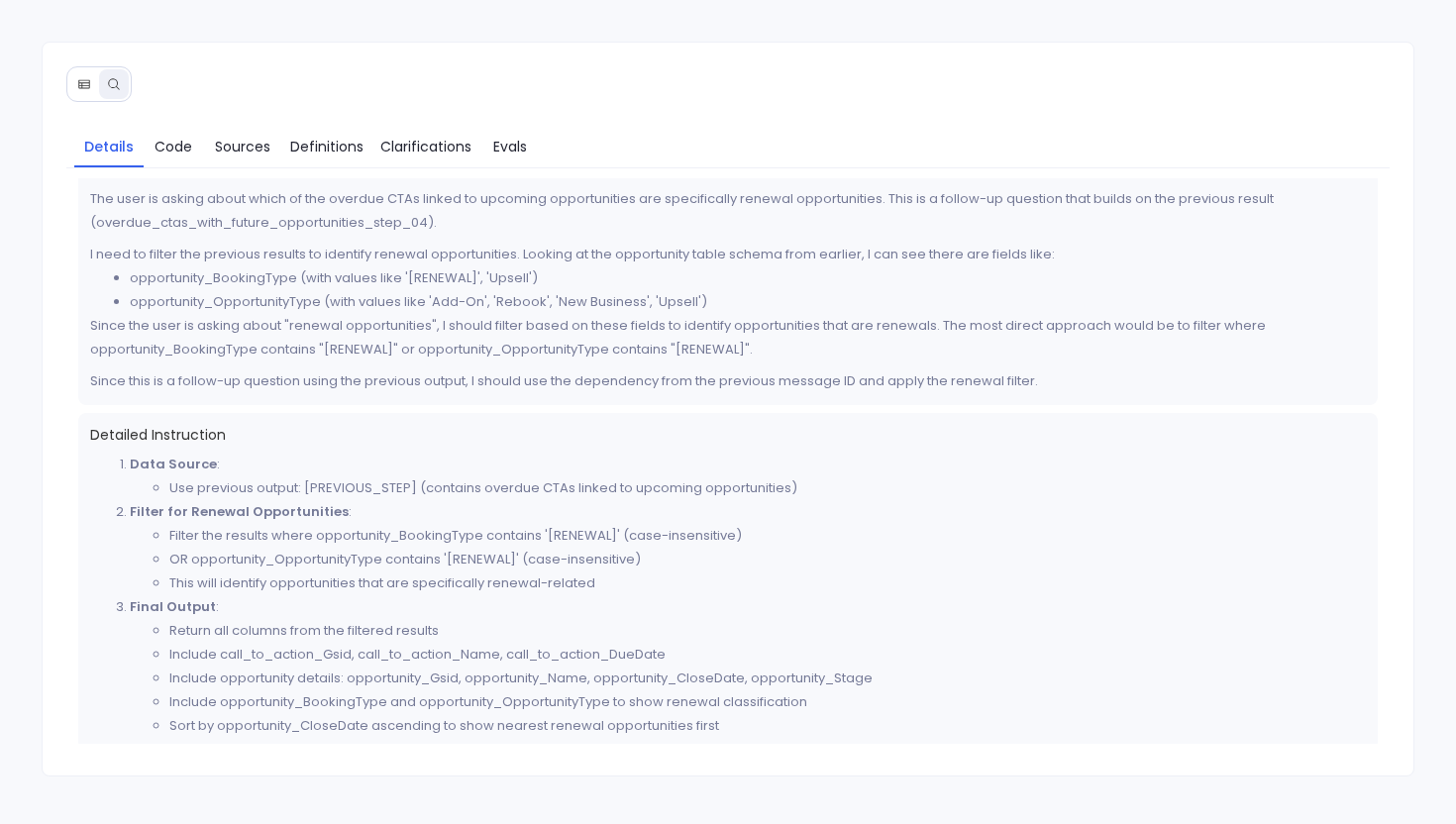 scroll, scrollTop: 36, scrollLeft: 0, axis: vertical 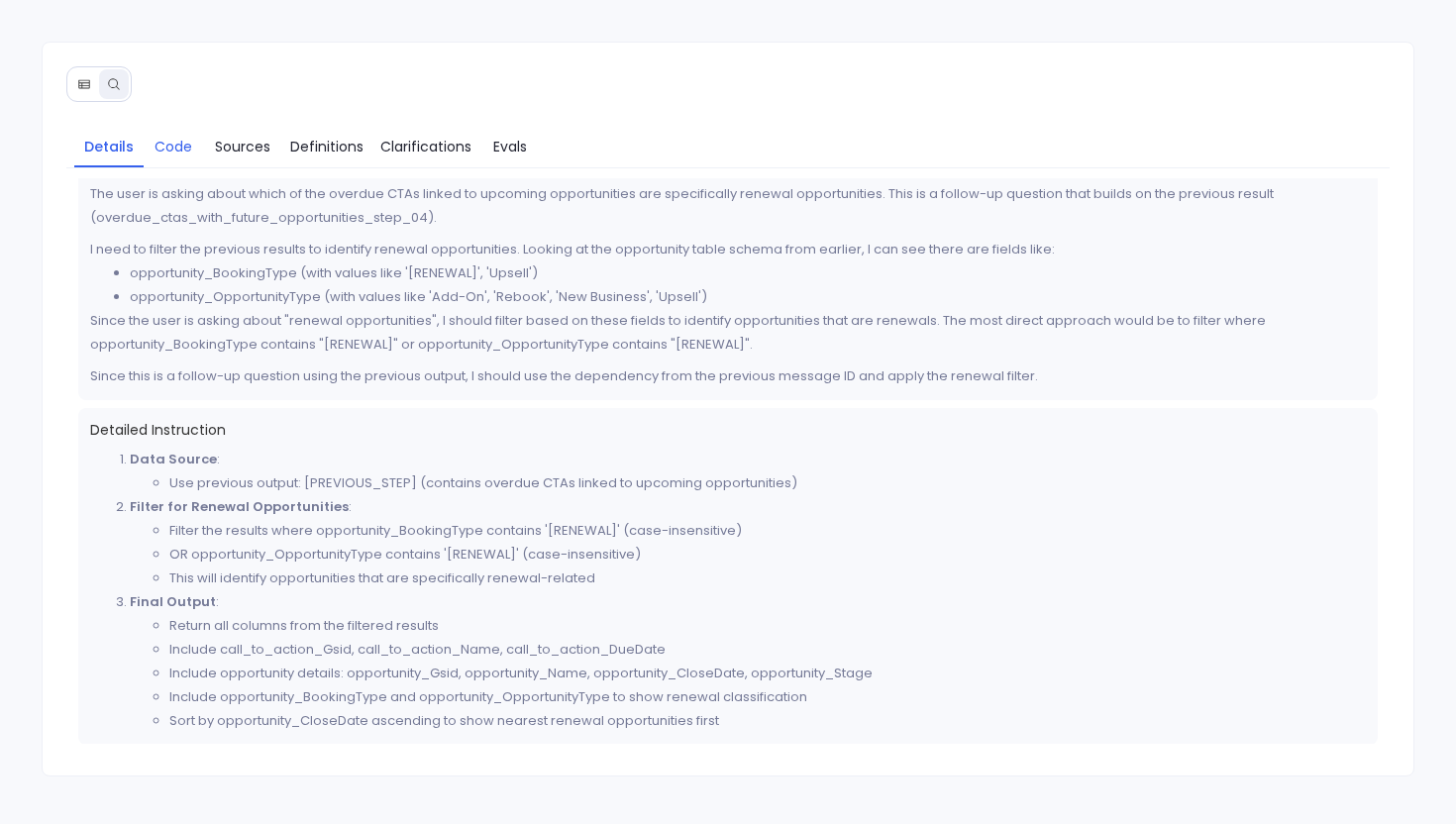 click on "Code" at bounding box center [173, 147] 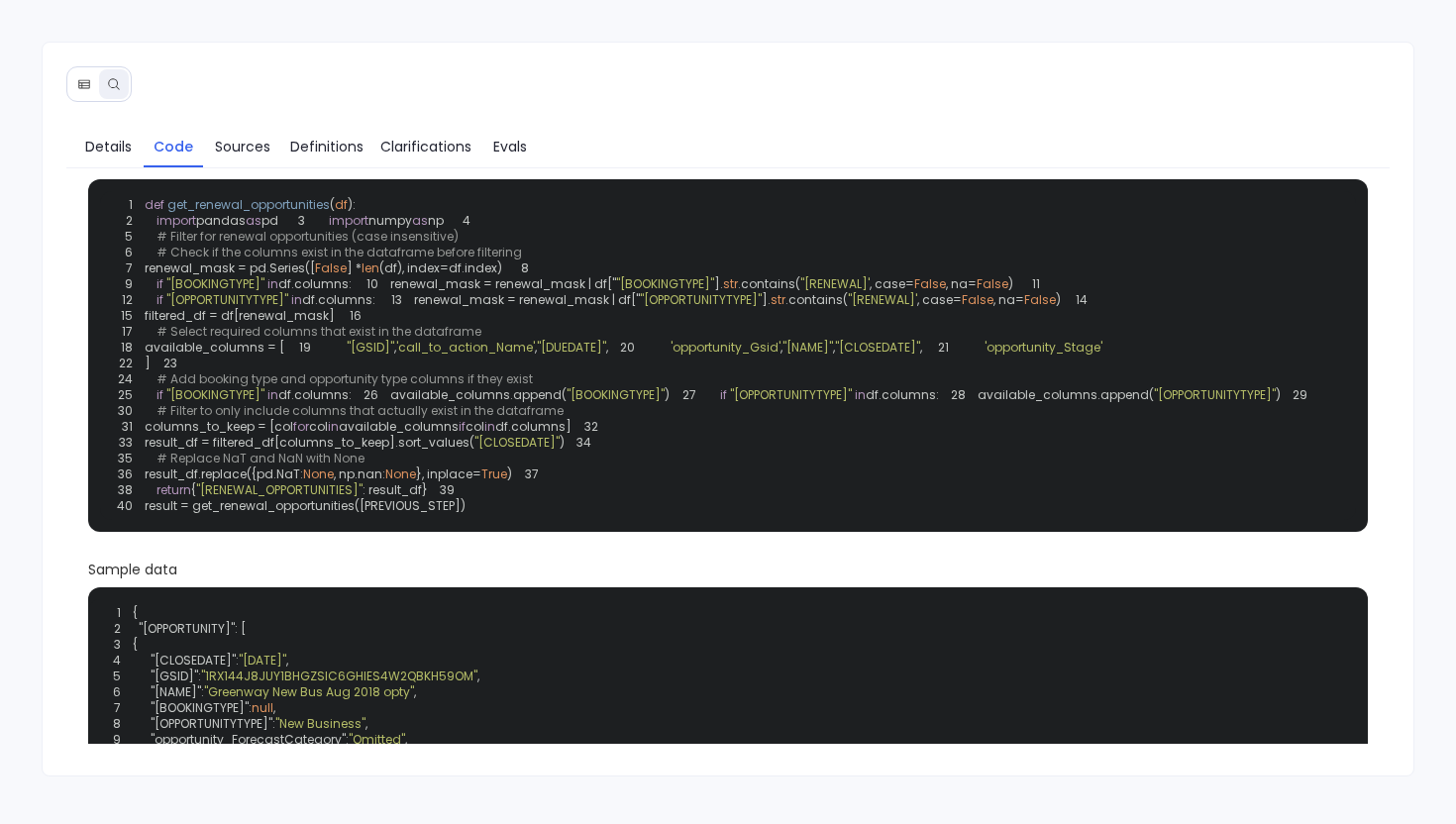 scroll, scrollTop: 0, scrollLeft: 0, axis: both 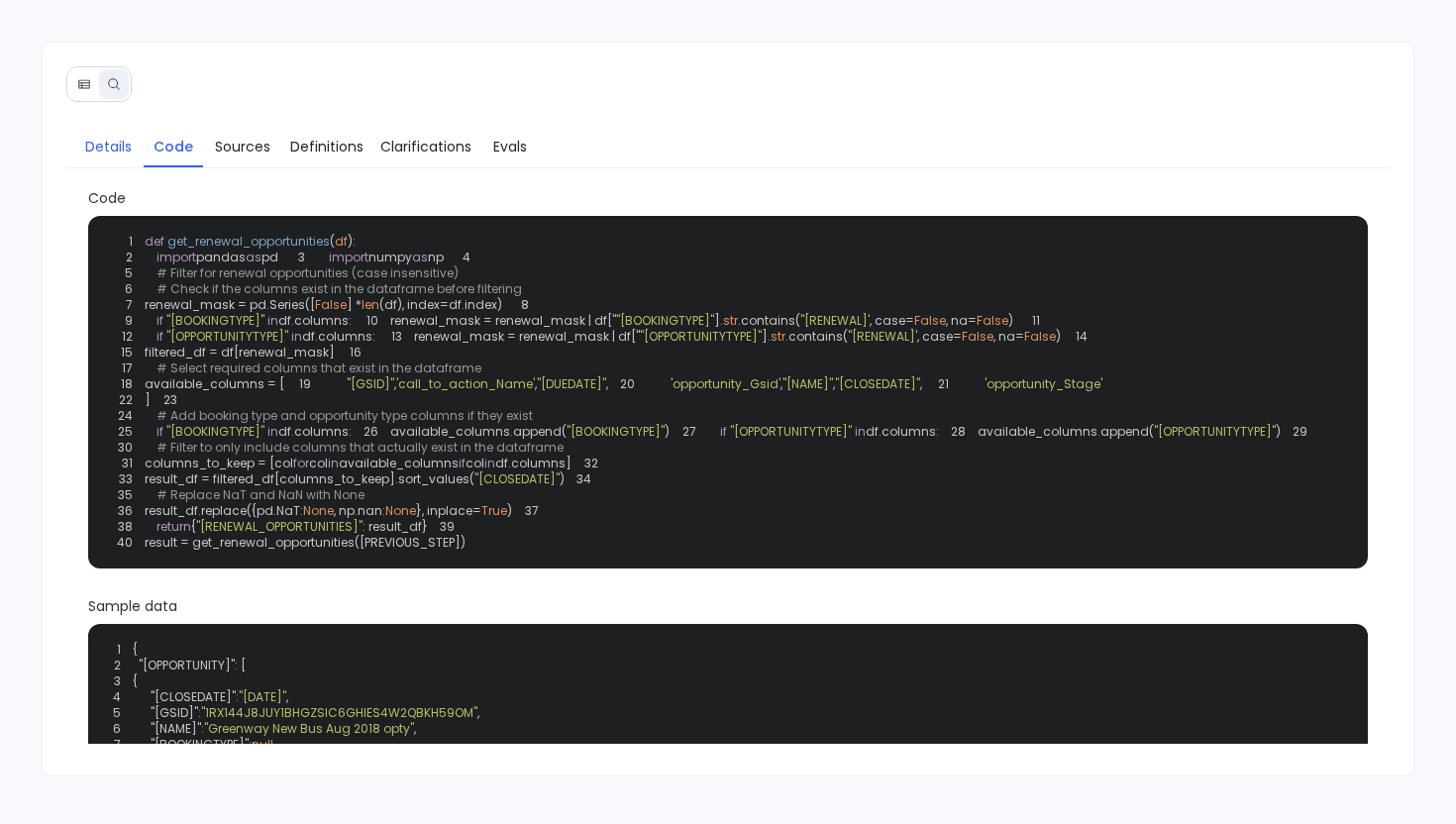 click on "Details" at bounding box center [108, 147] 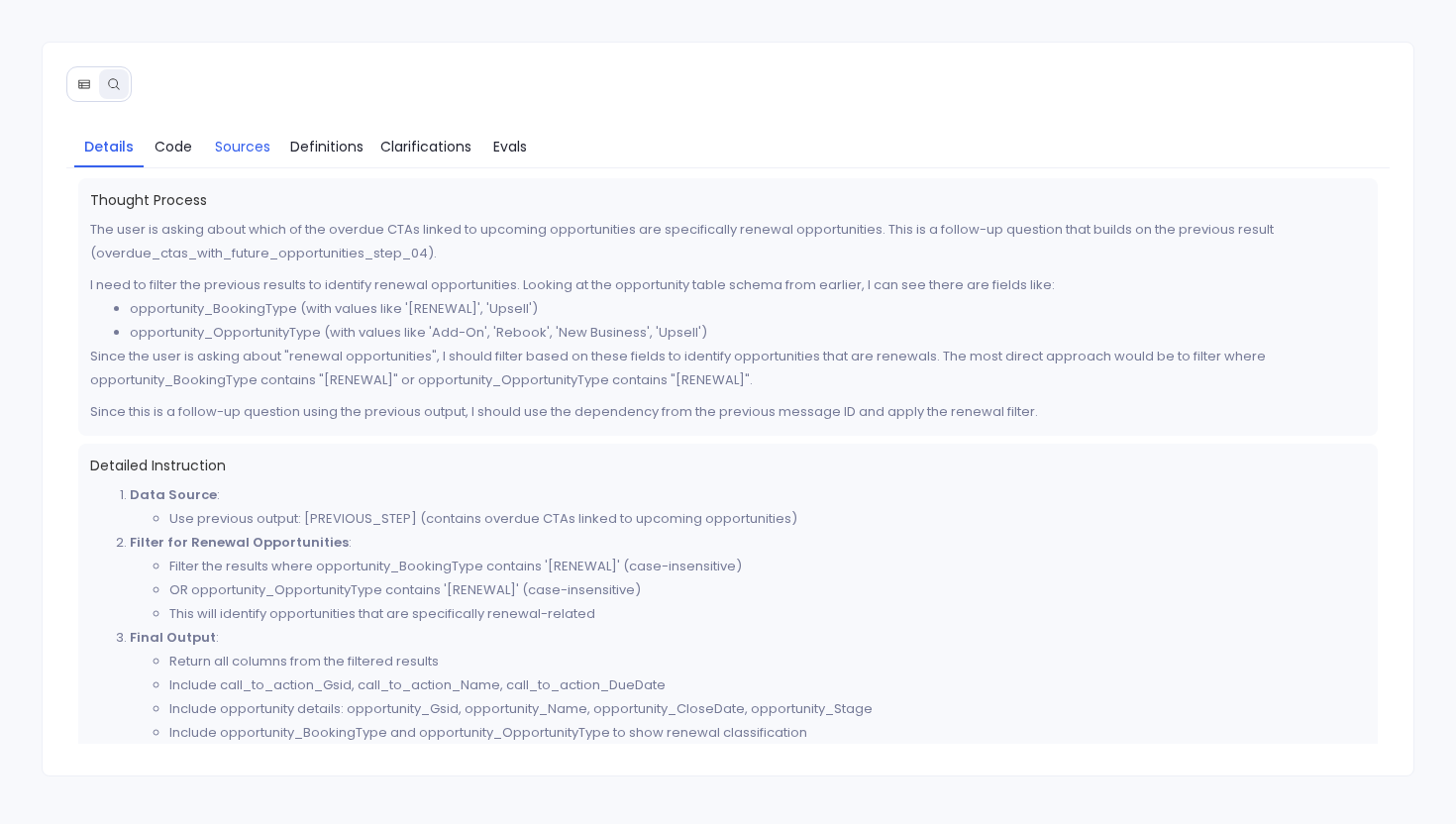 click on "Sources" at bounding box center (243, 147) 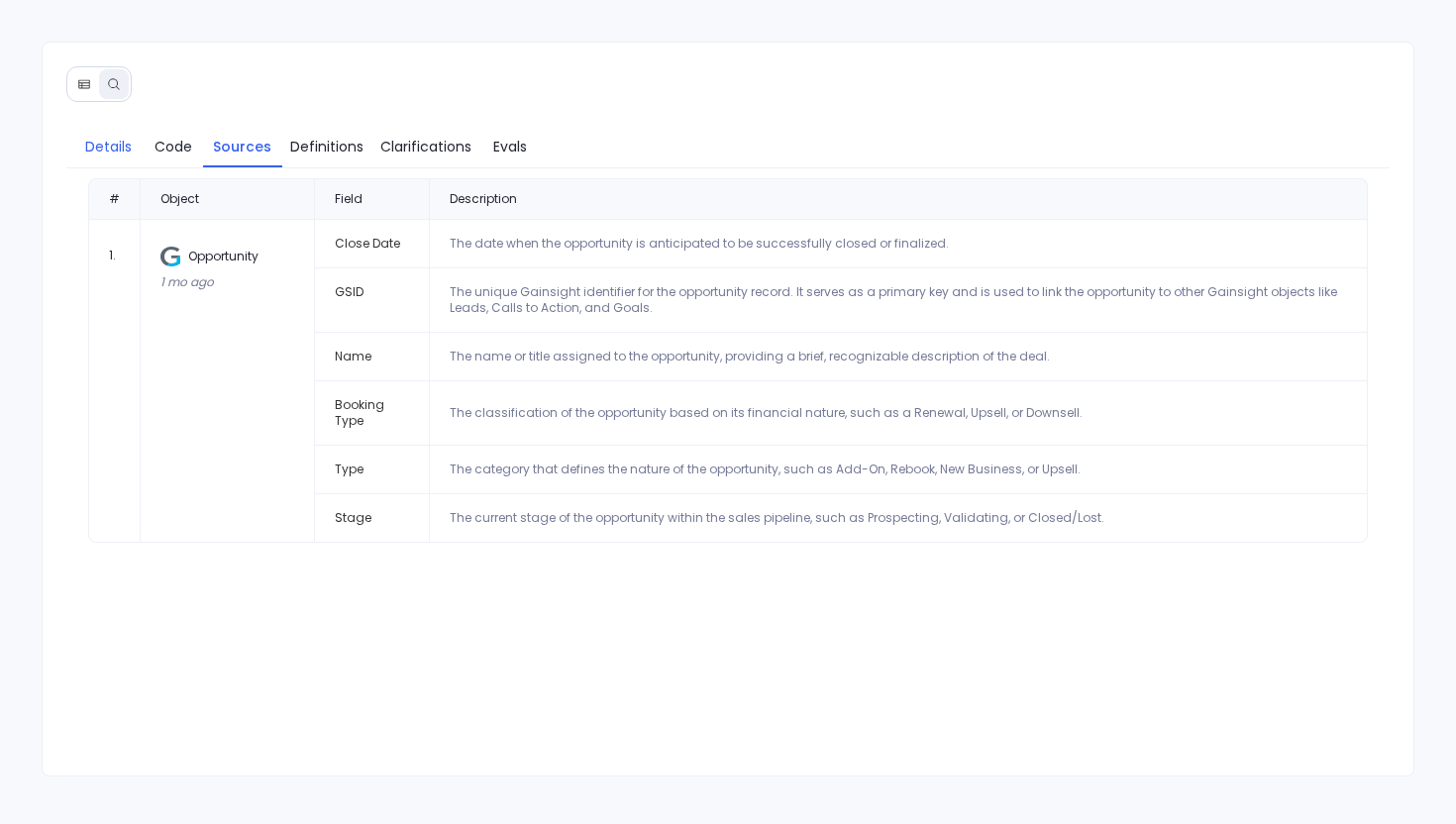 click on "Details" at bounding box center [108, 147] 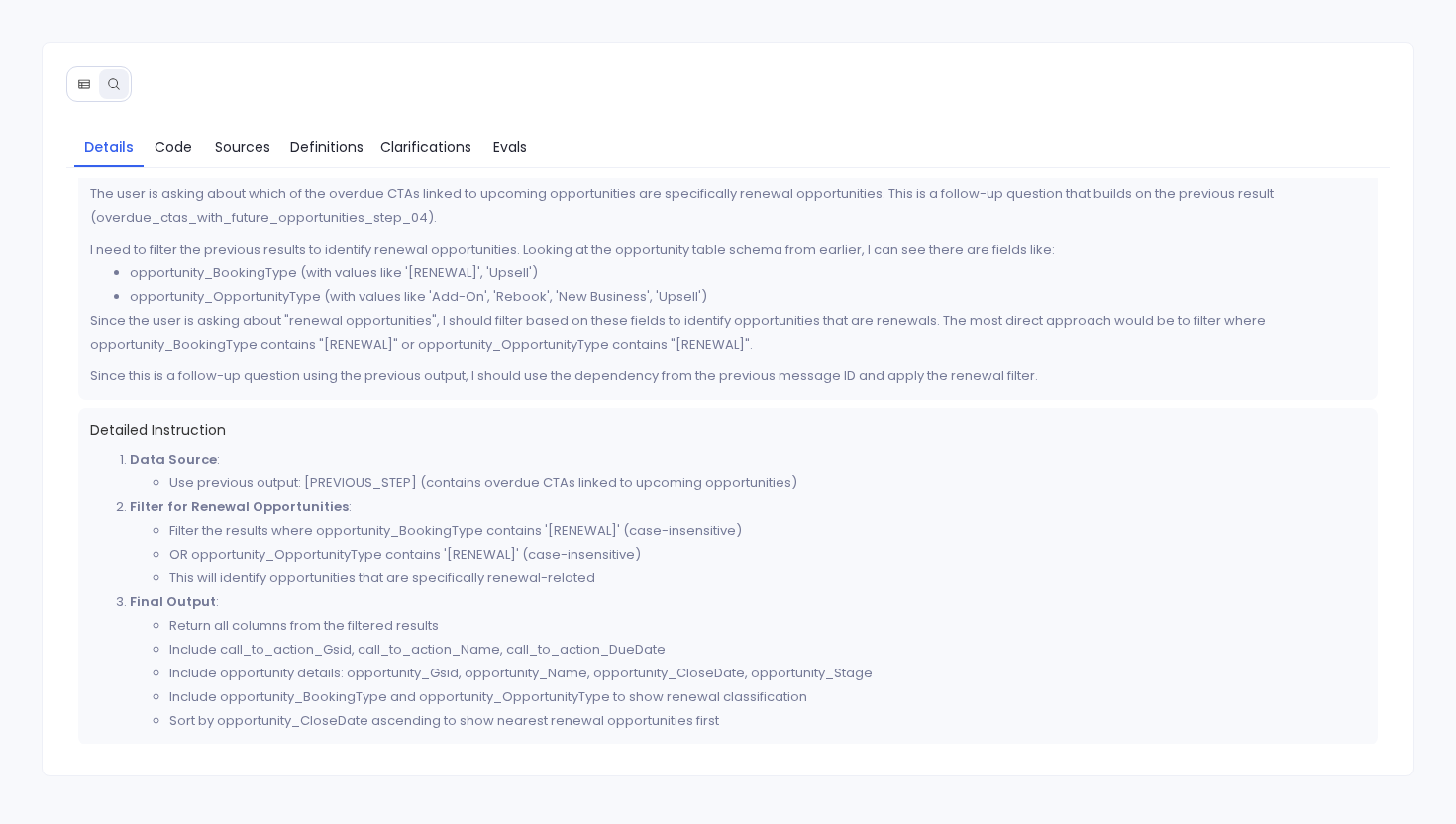 scroll, scrollTop: 34, scrollLeft: 0, axis: vertical 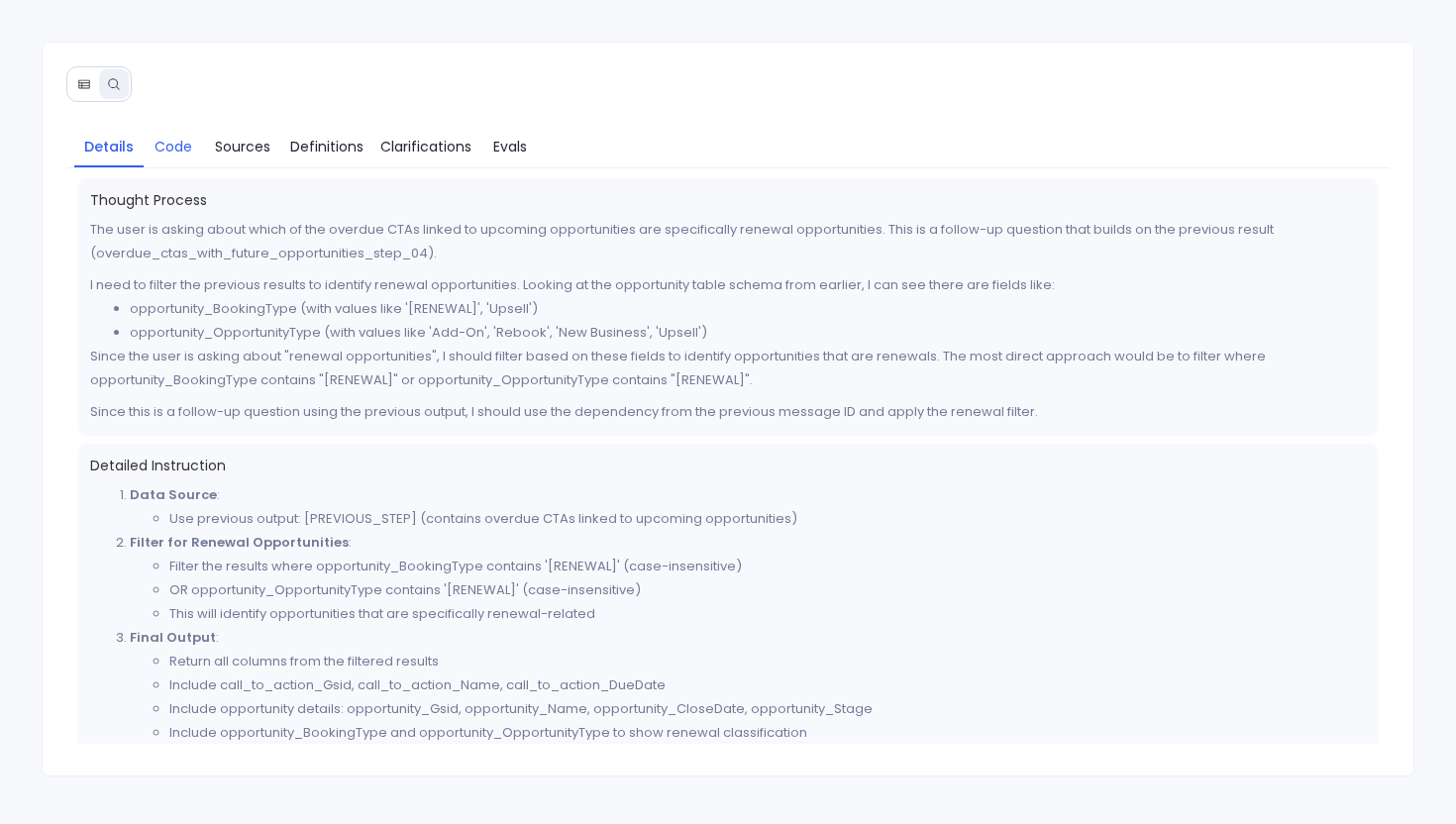 click on "Code" at bounding box center [173, 147] 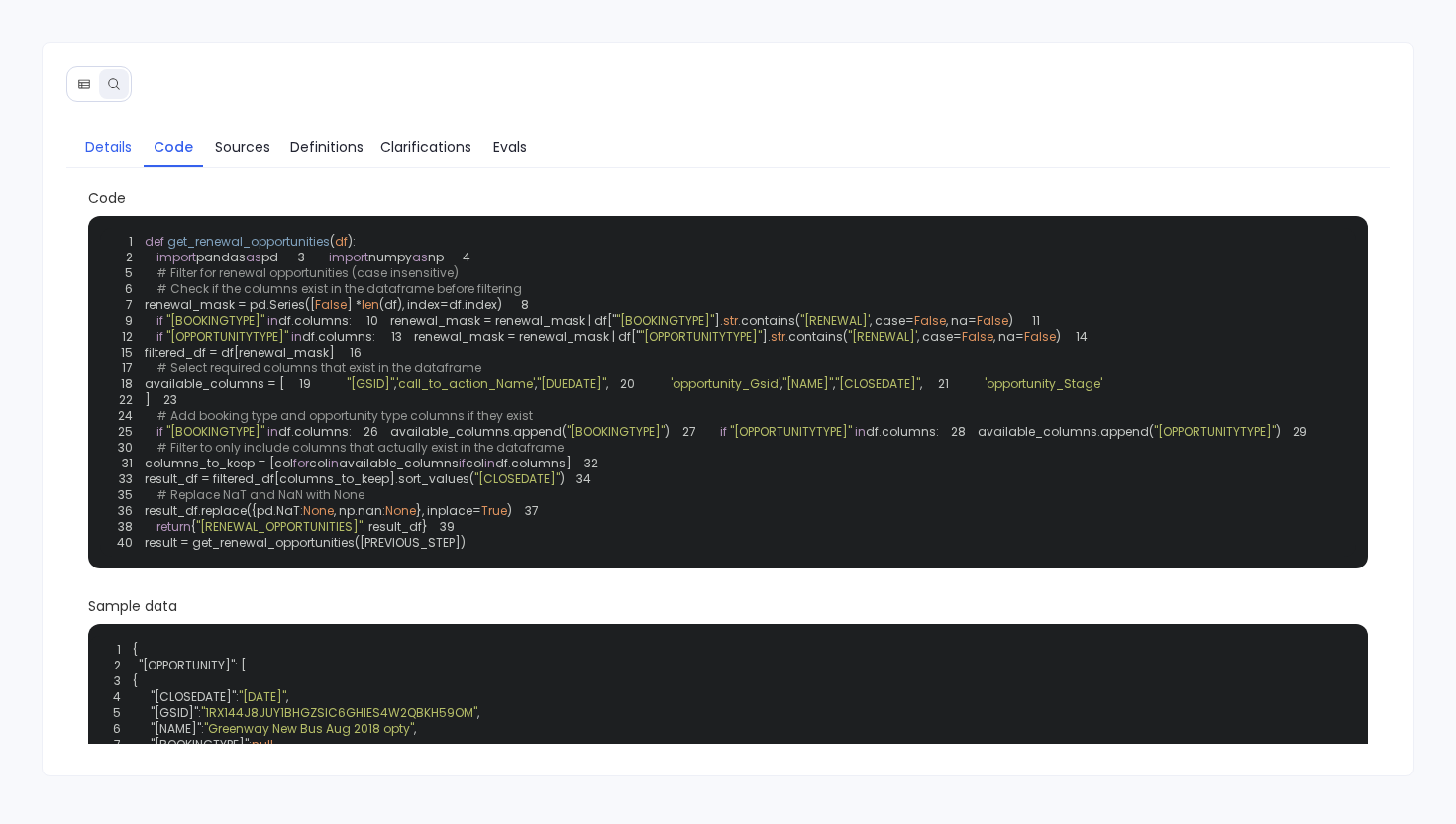 click on "Details" at bounding box center [108, 147] 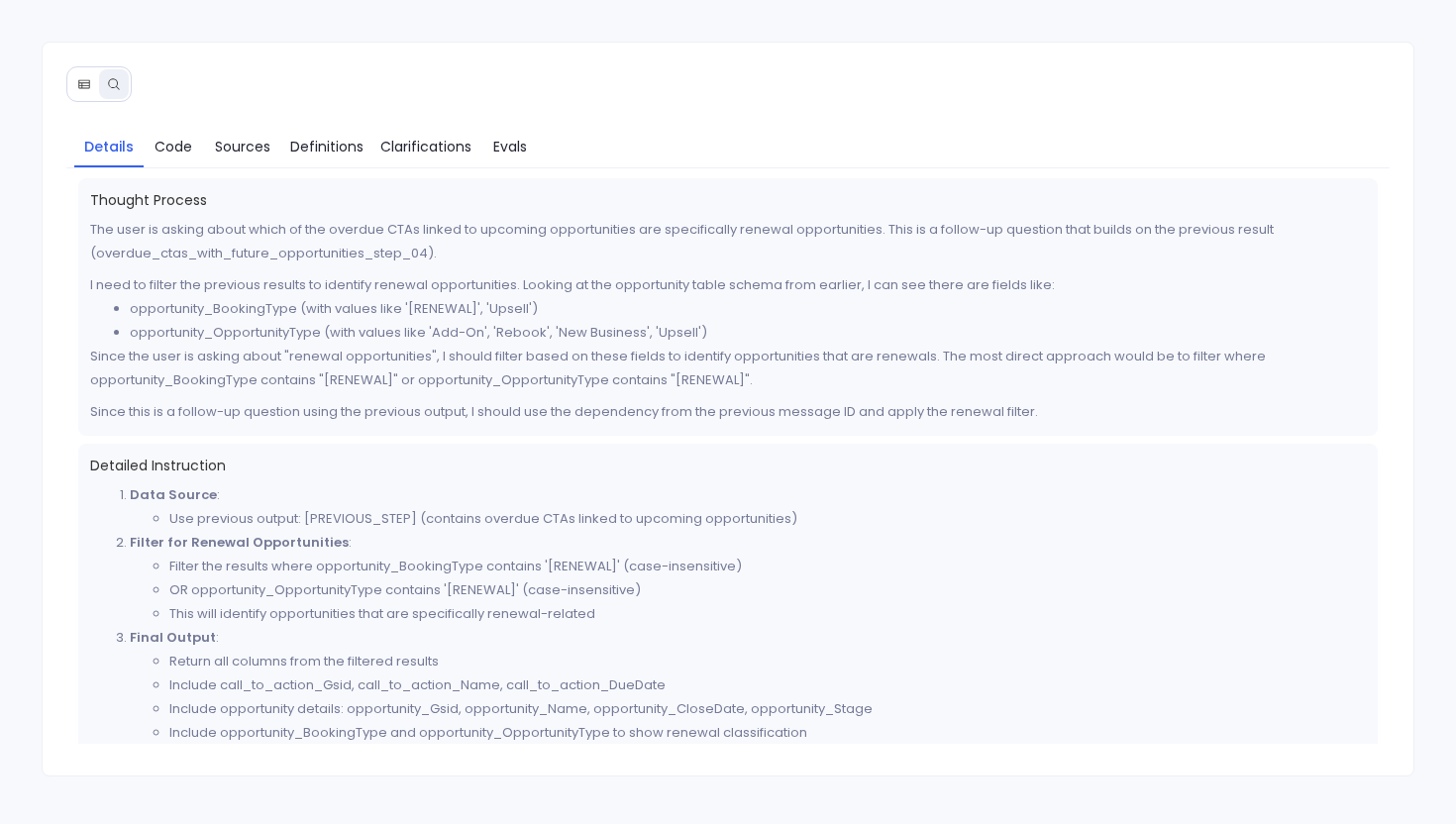 click on "Details Code Sources Definitions Clarifications Evals Thought Process The user is asking about which of the overdue CTAs linked to upcoming opportunities are specifically renewal opportunities. This is a follow-up question that builds on the previous result (overdue_ctas_with_future_opportunities_step_04).
I need to filter the previous results to identify renewal opportunities. Looking at the opportunity table schema from earlier, I can see there are fields like:
opportunity_BookingType (with values like 'Renewal', 'Upsell')
opportunity_OpportunityType (with values like 'Add-On', 'Rebook', 'New Business', 'Upsell')
Since the user is asking about "renewal opportunities", I should filter based on these fields to identify opportunities that are renewals. The most direct approach would be to filter where opportunity_BookingType contains "Renewal" or opportunity_OpportunityType contains "Renewal".
Detailed Instruction
Data Source :
Filter for Renewal Opportunities :
:" at bounding box center [728, 409] 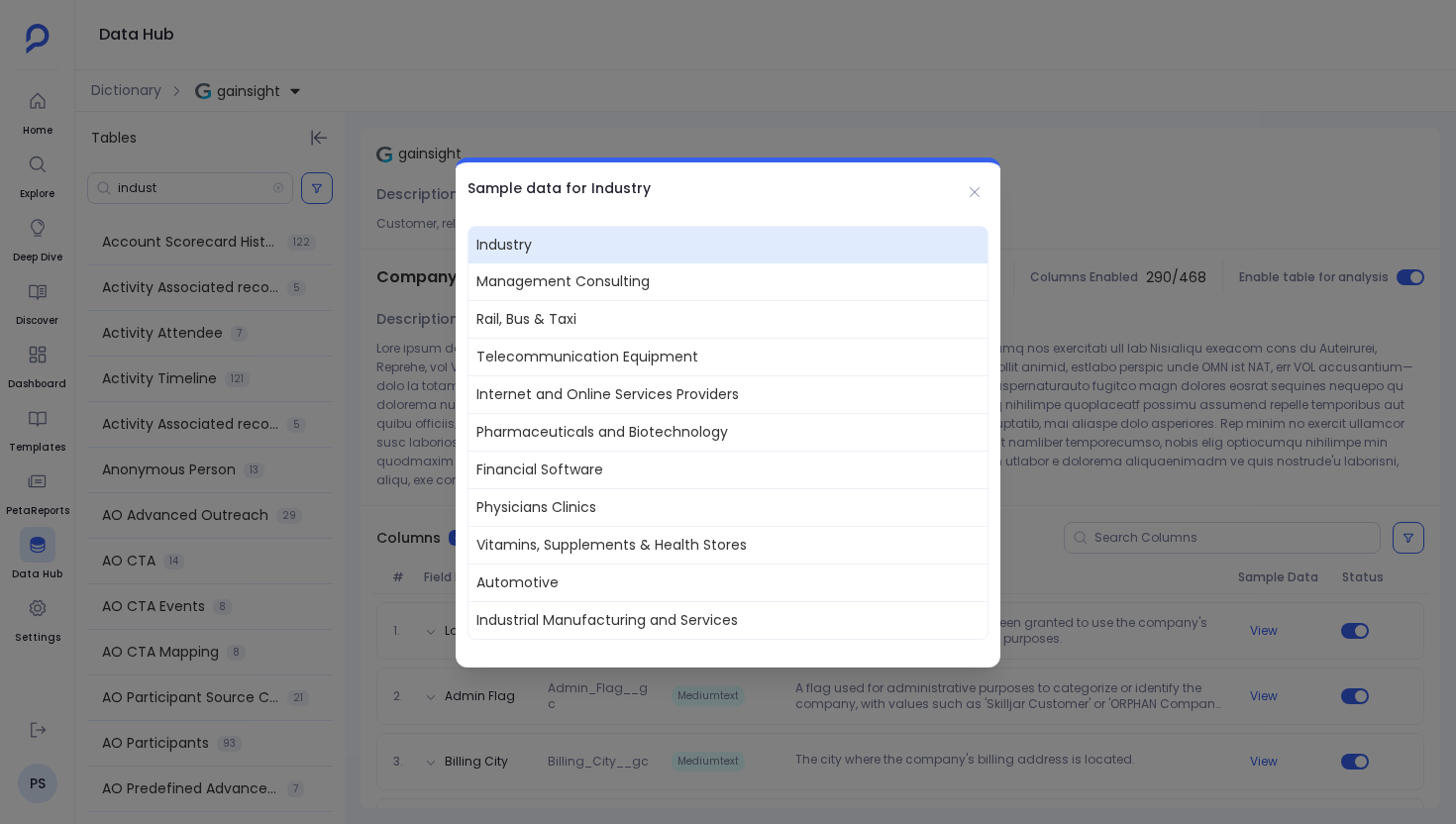 scroll, scrollTop: 0, scrollLeft: 0, axis: both 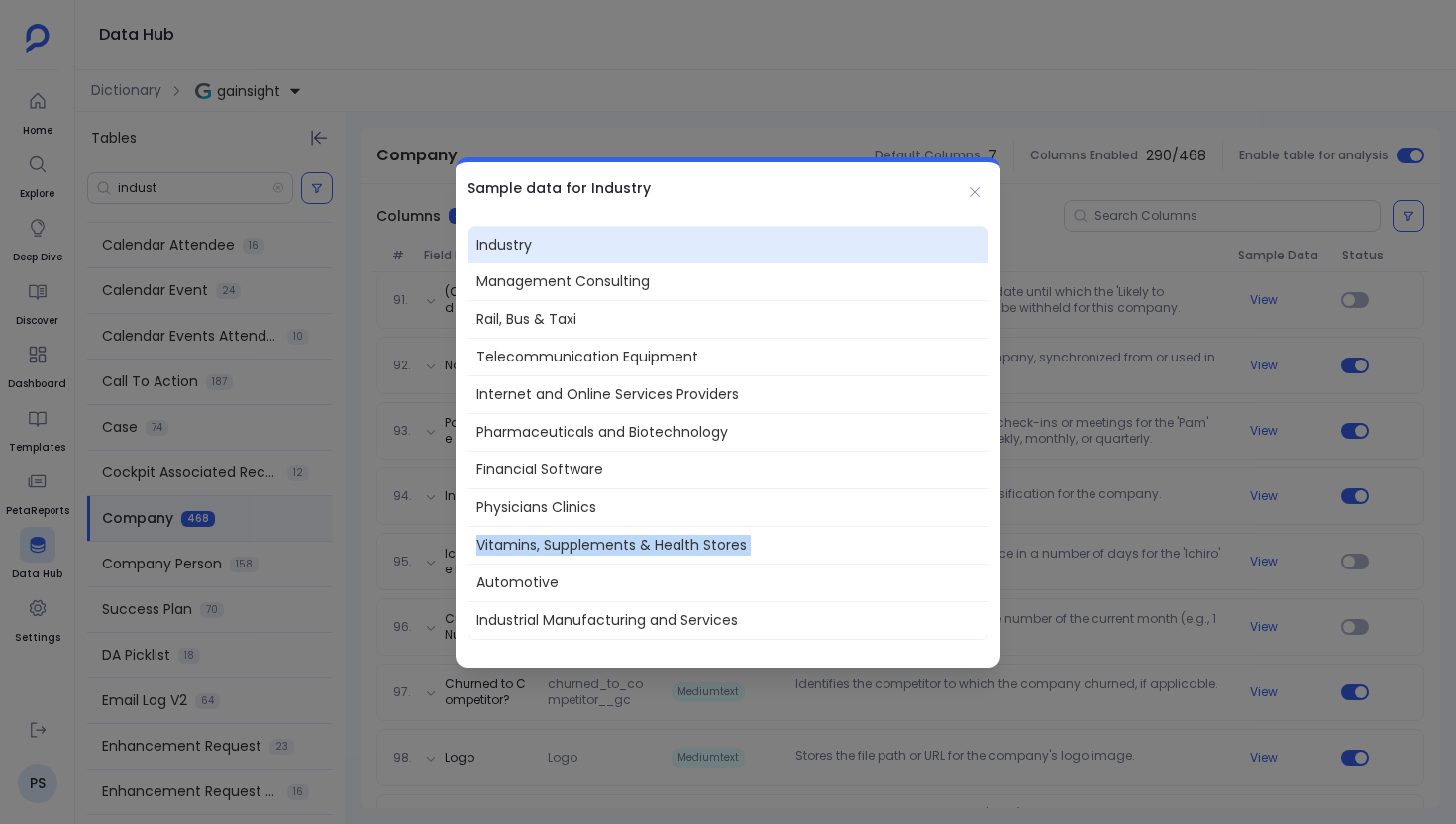 click at bounding box center (728, 412) 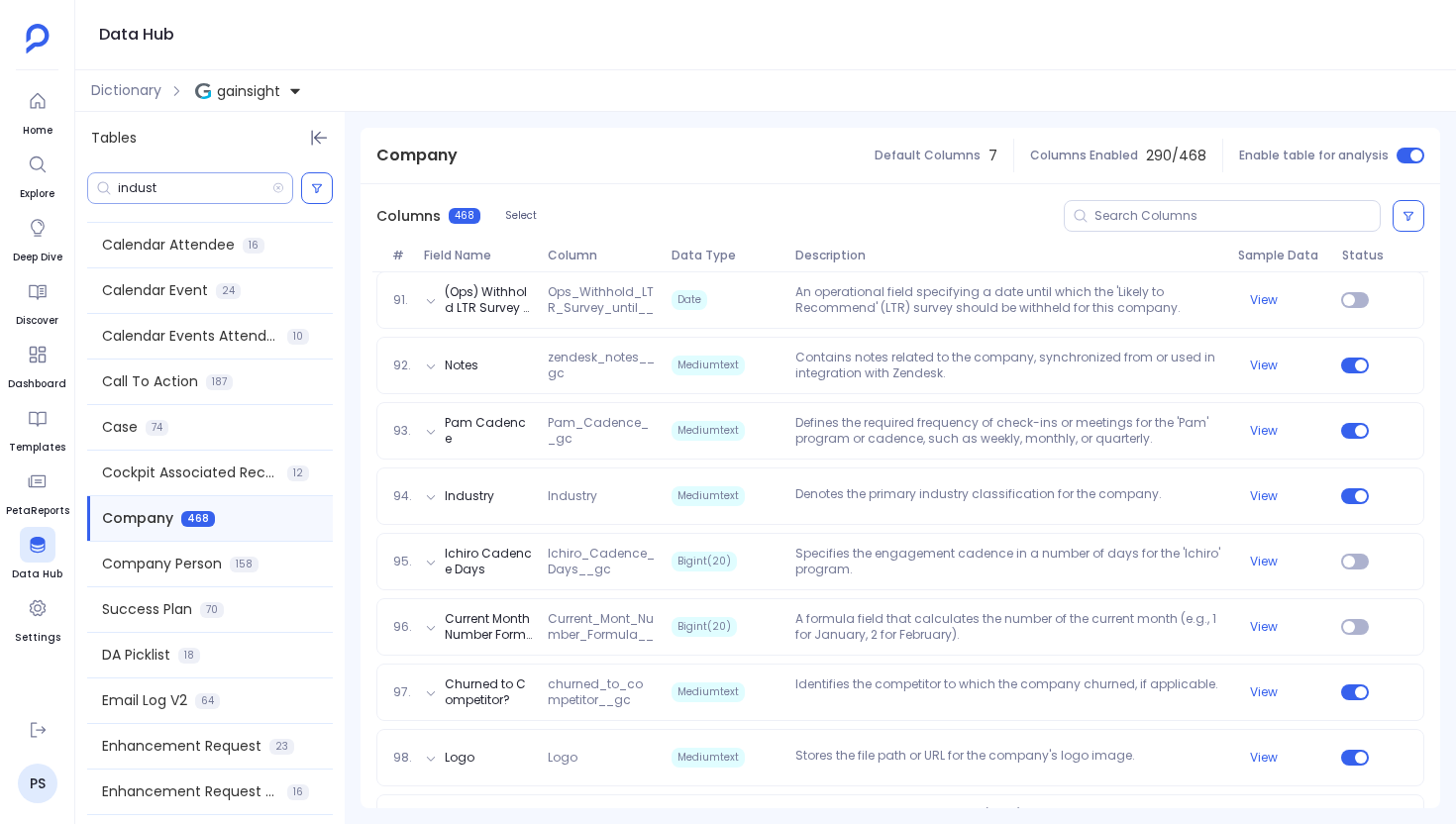 click on "indust" at bounding box center (195, 188) 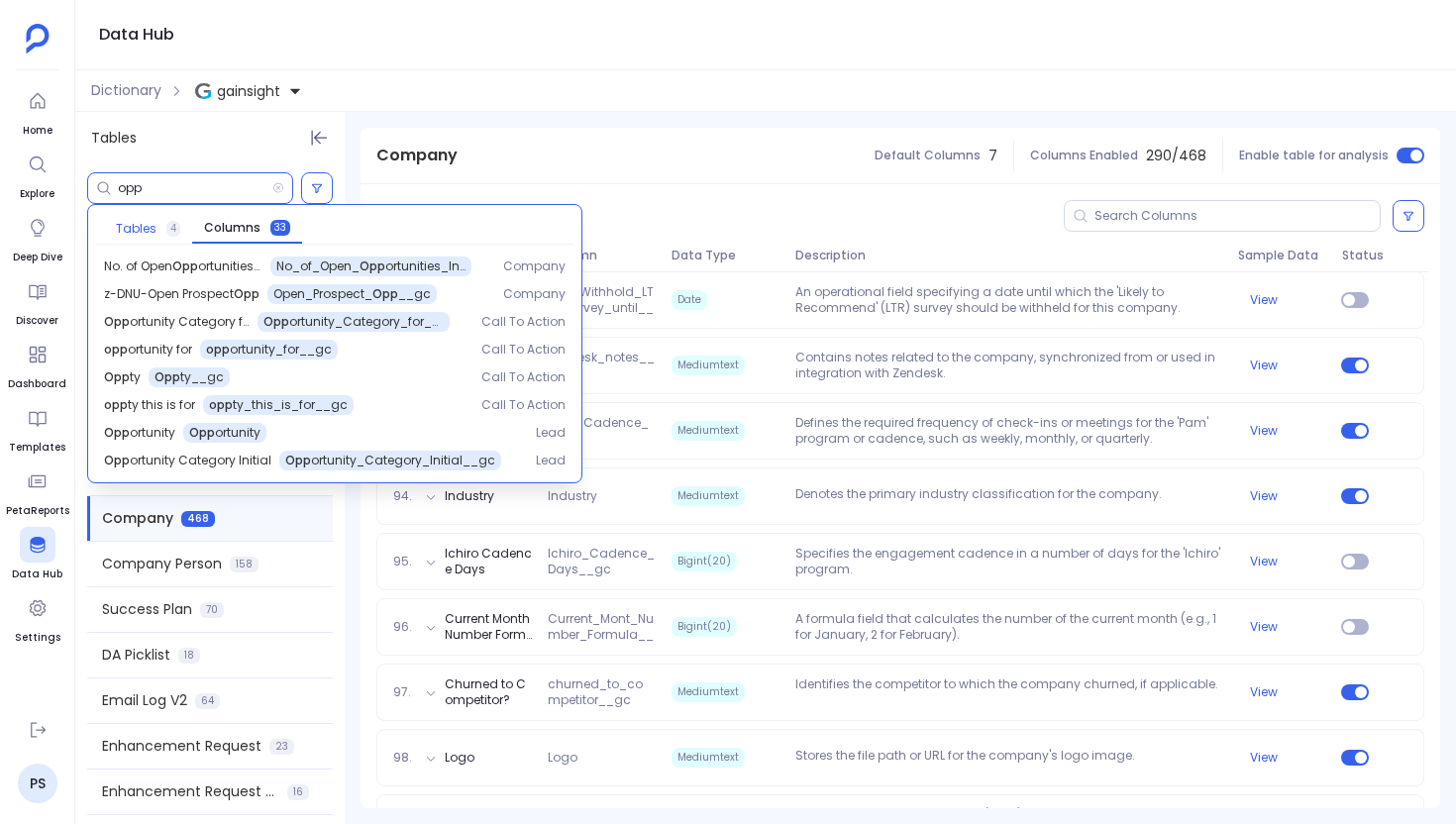 type on "opp" 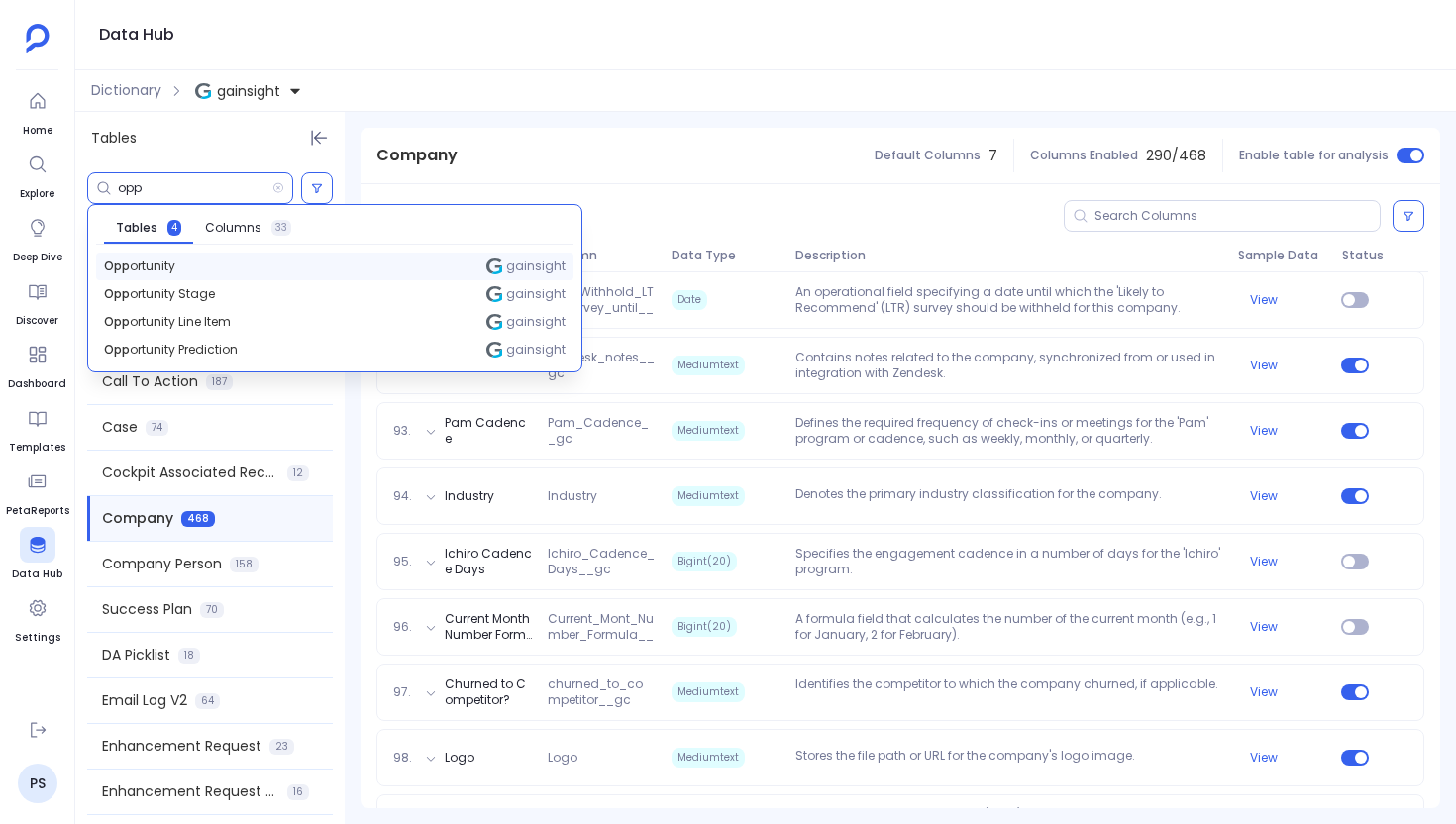 click on "Opp ortunity gainsight" at bounding box center [335, 266] 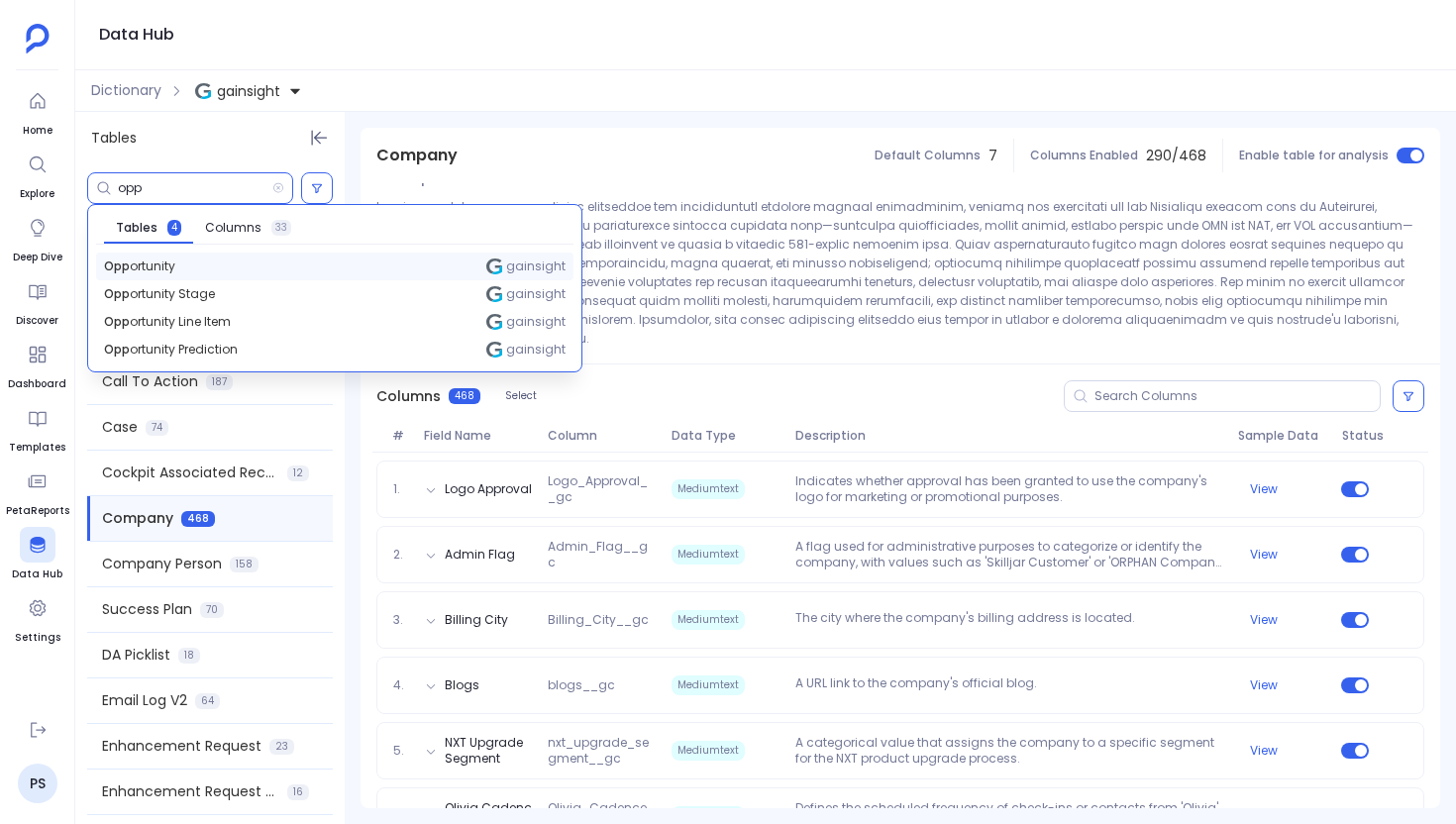 scroll, scrollTop: 706, scrollLeft: 0, axis: vertical 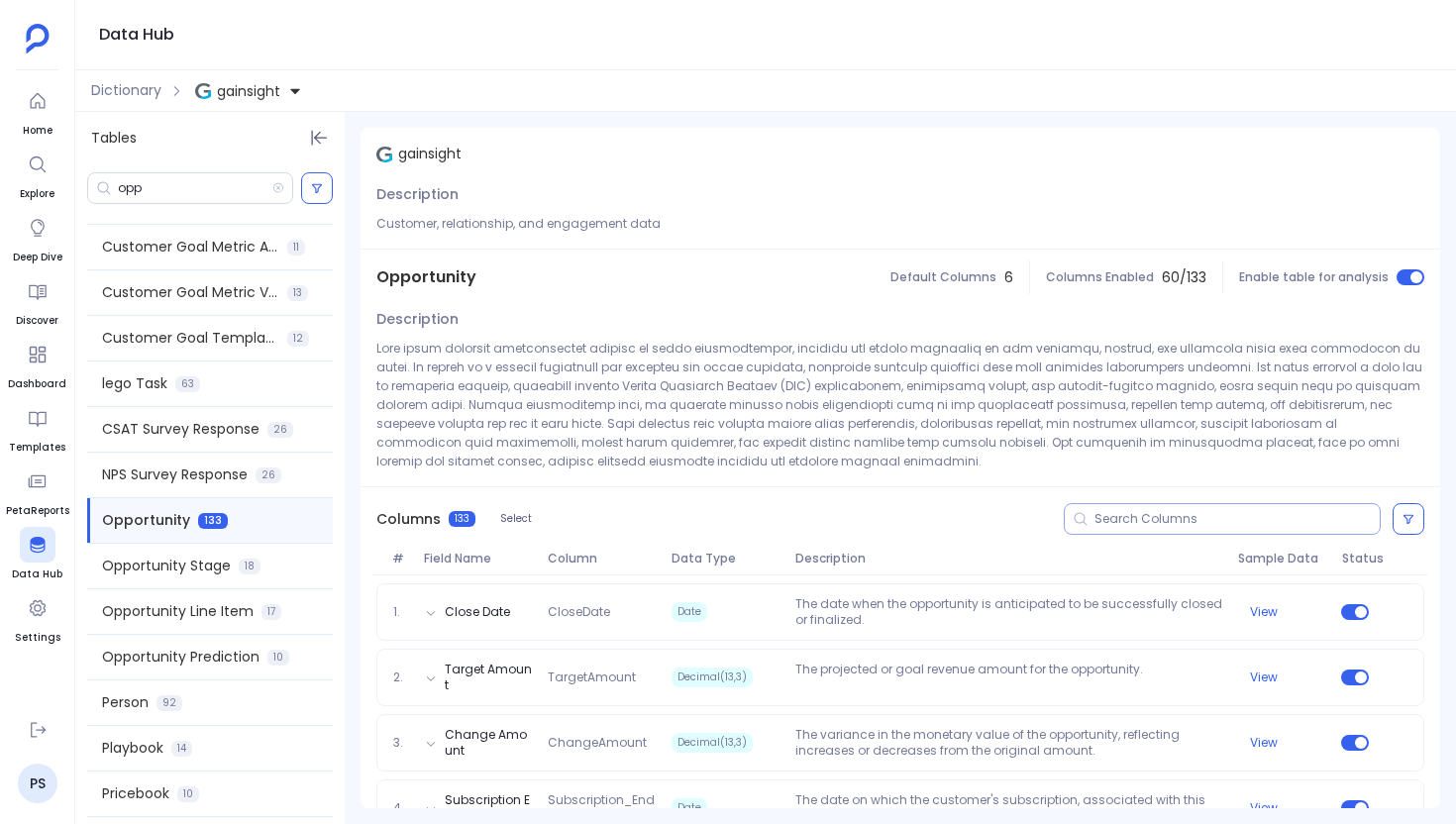 click at bounding box center (1237, 519) 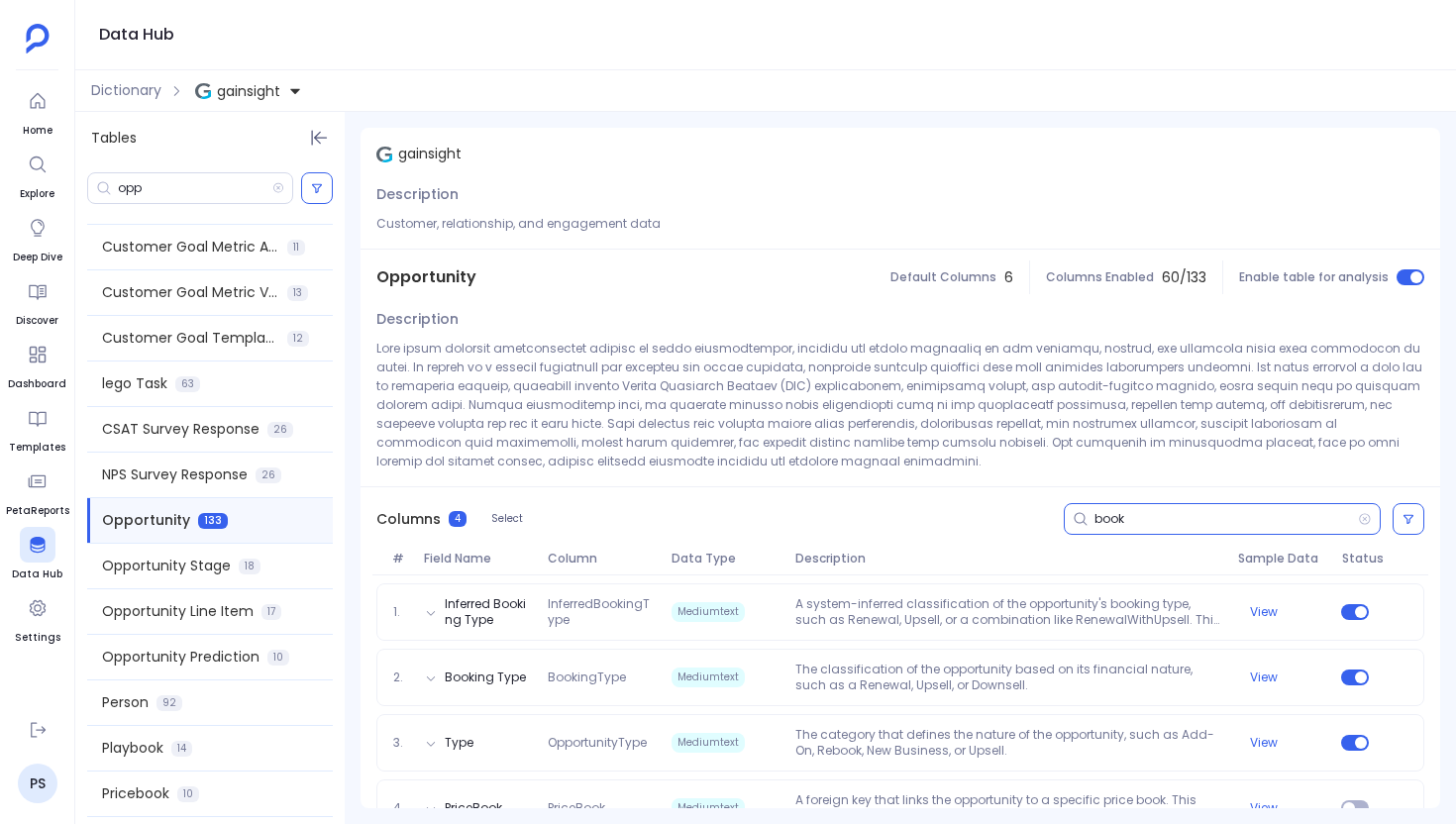 scroll, scrollTop: 45, scrollLeft: 0, axis: vertical 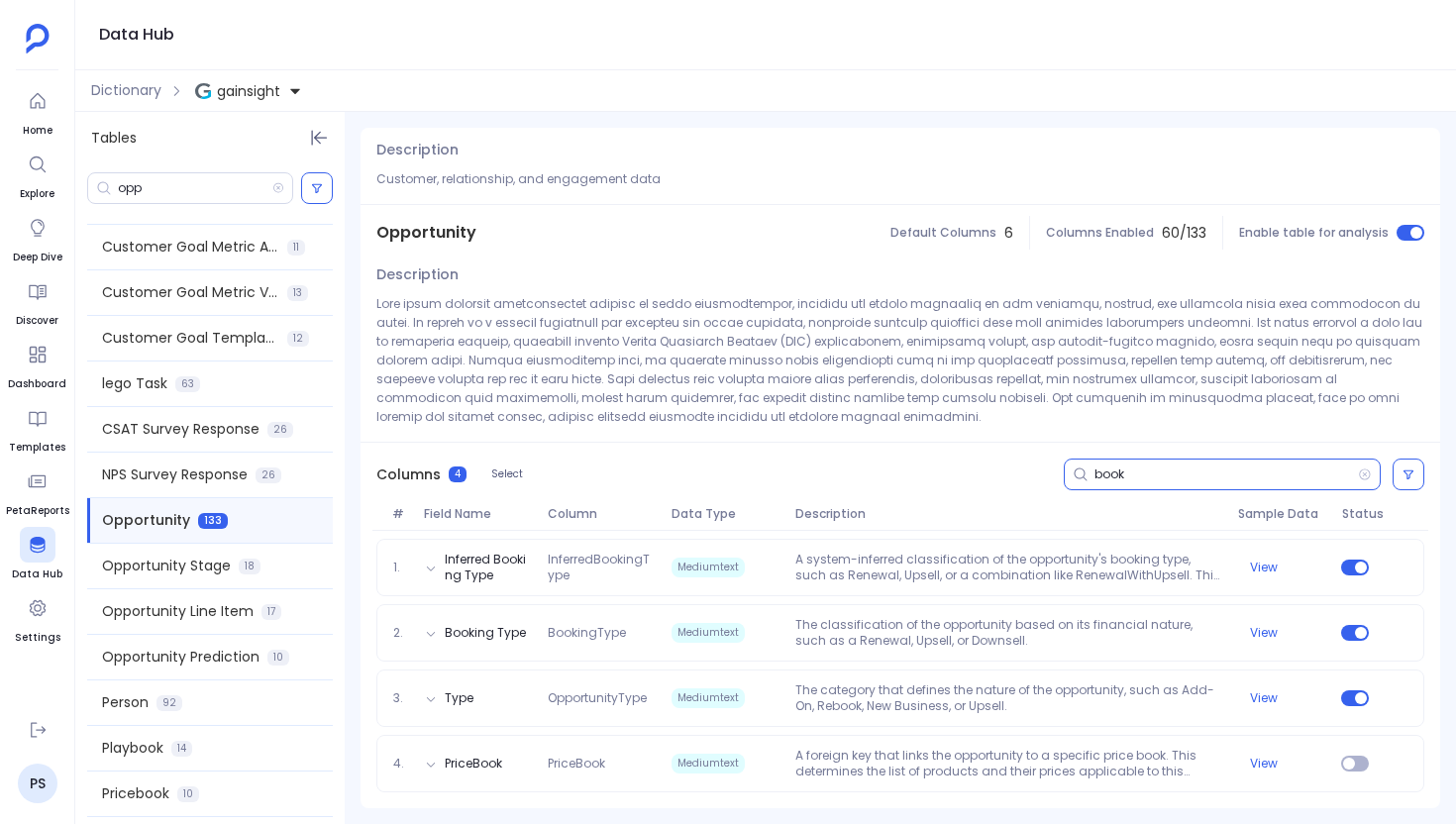 type on "book" 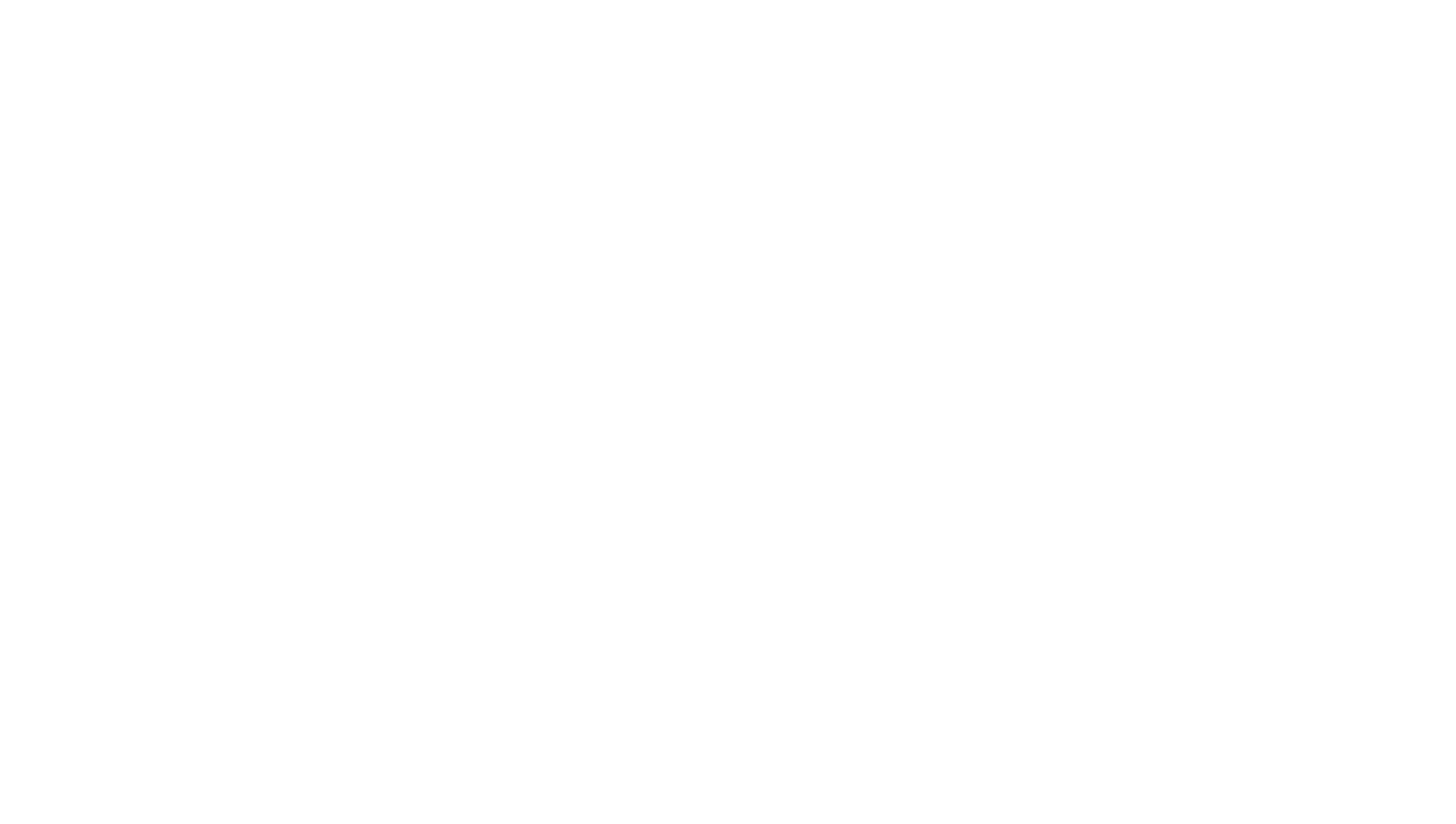 scroll, scrollTop: 0, scrollLeft: 0, axis: both 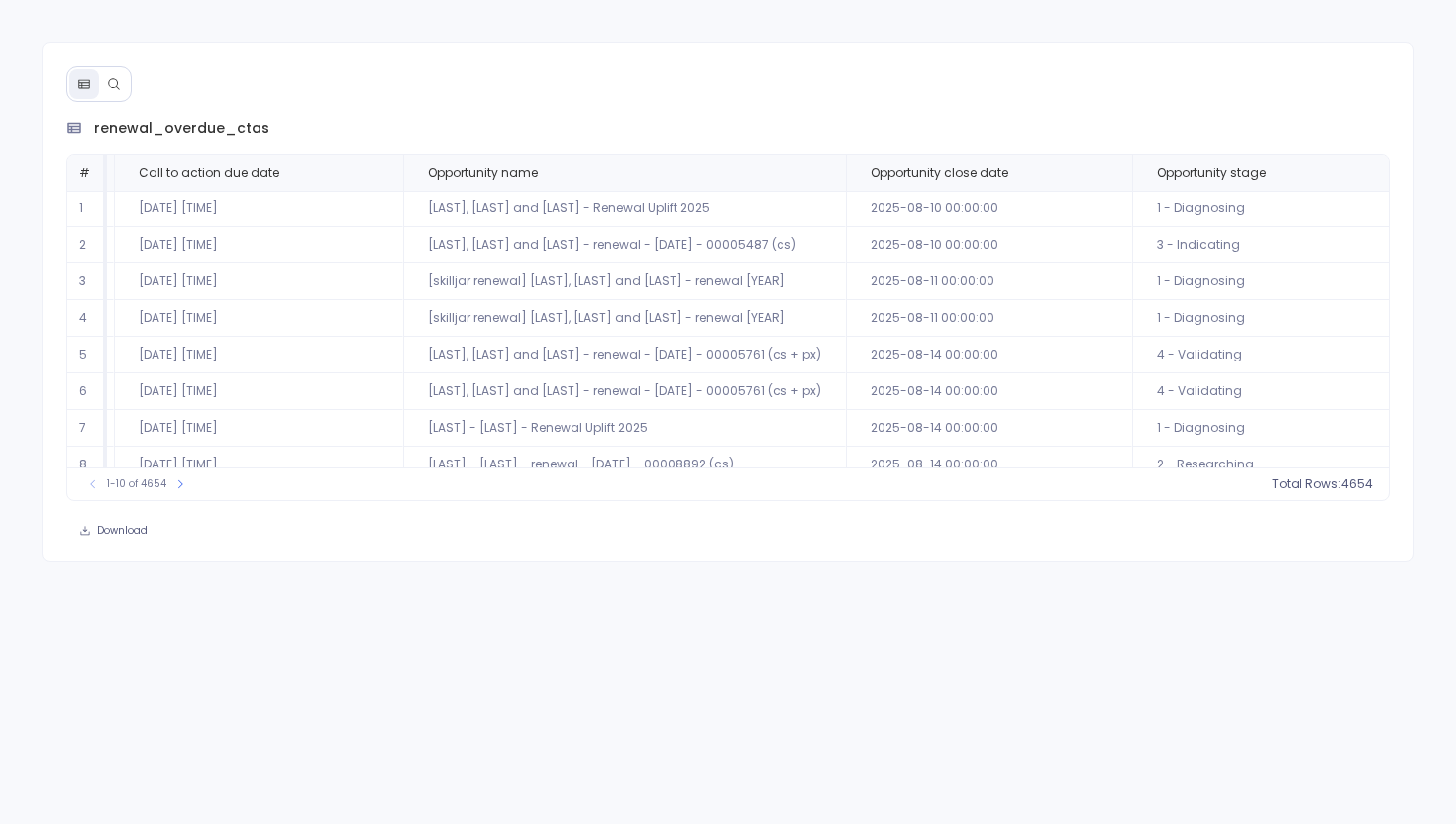 click at bounding box center [114, 84] 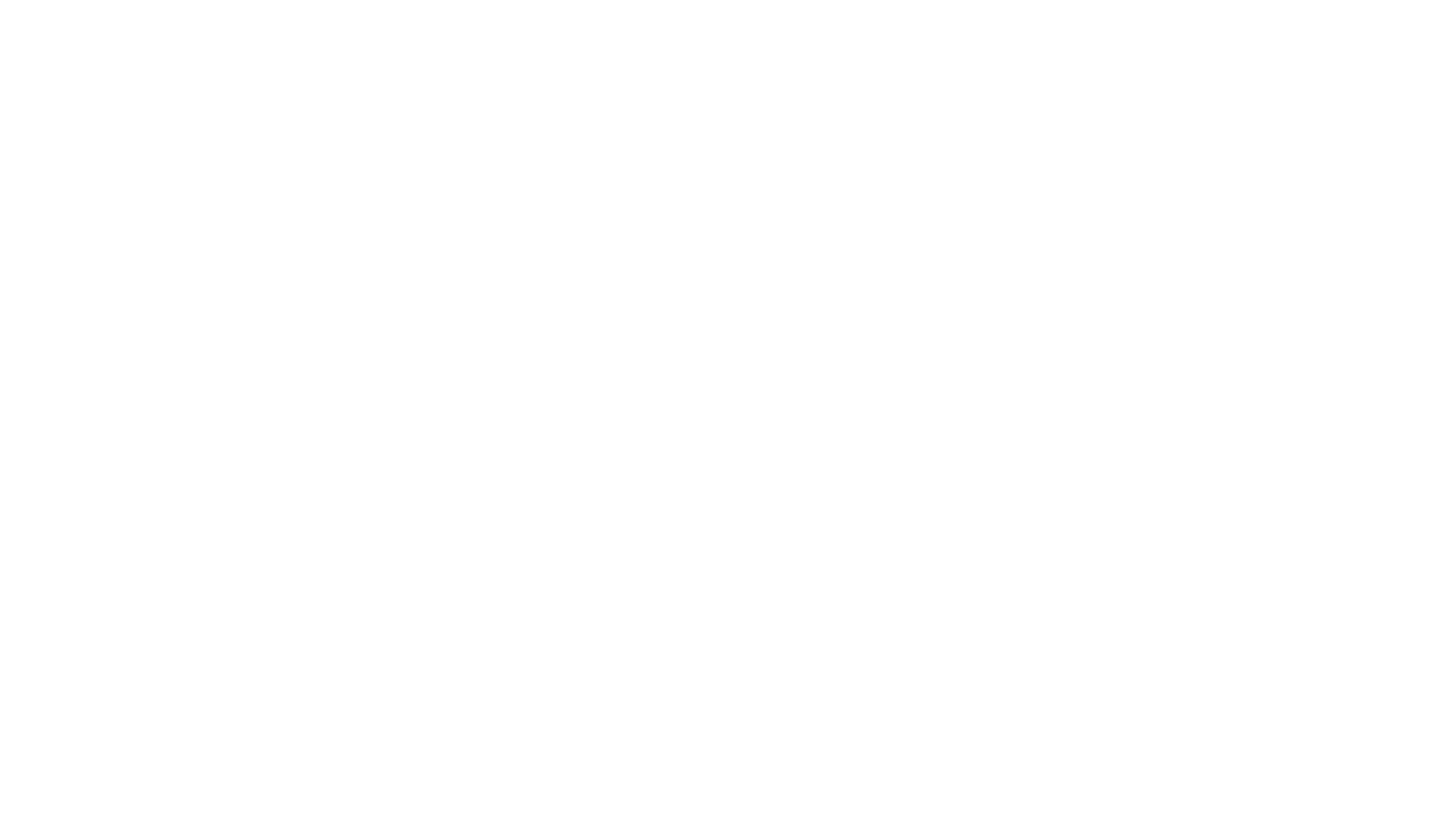scroll, scrollTop: 0, scrollLeft: 0, axis: both 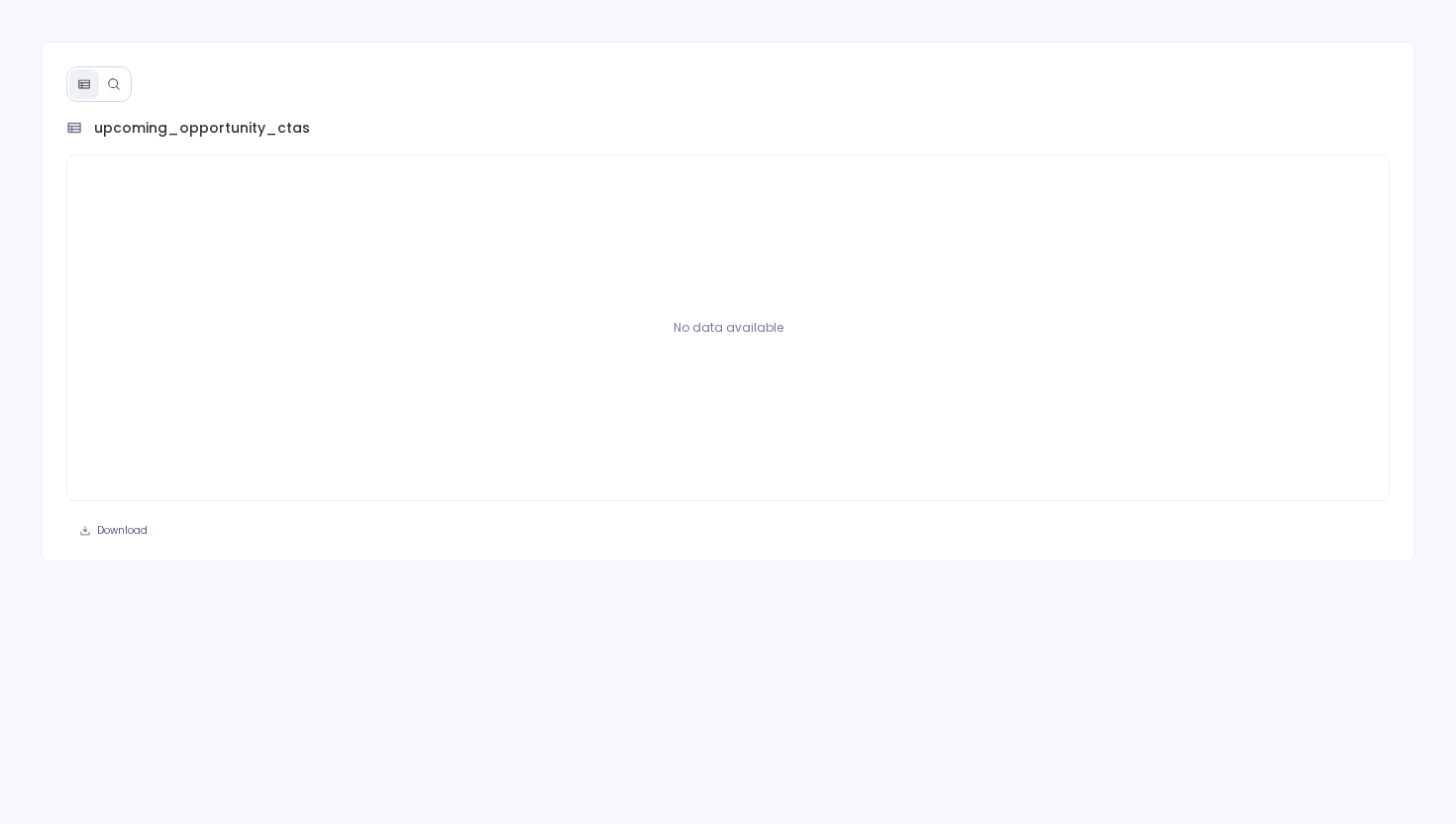 click 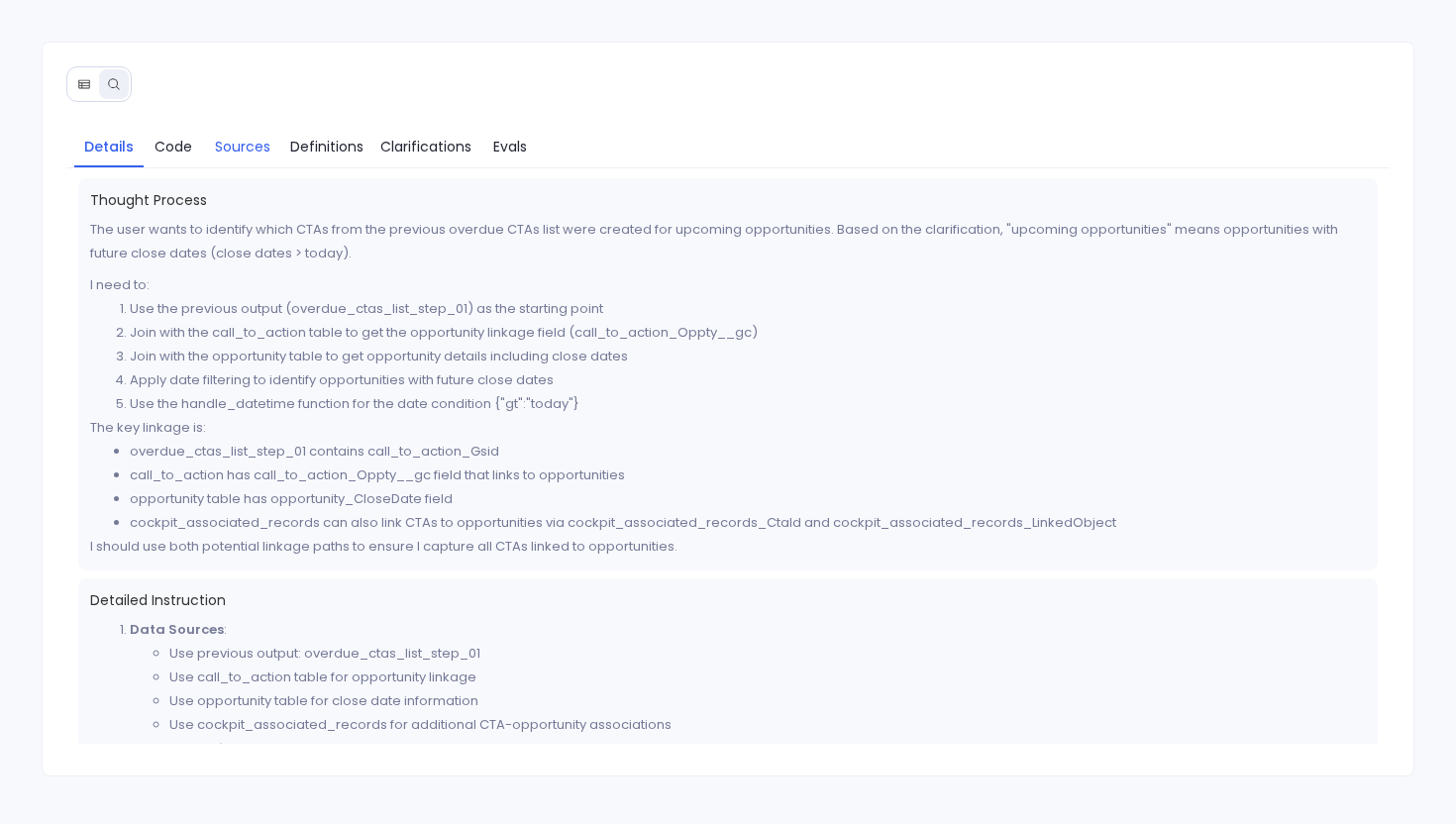click on "Sources" at bounding box center (243, 147) 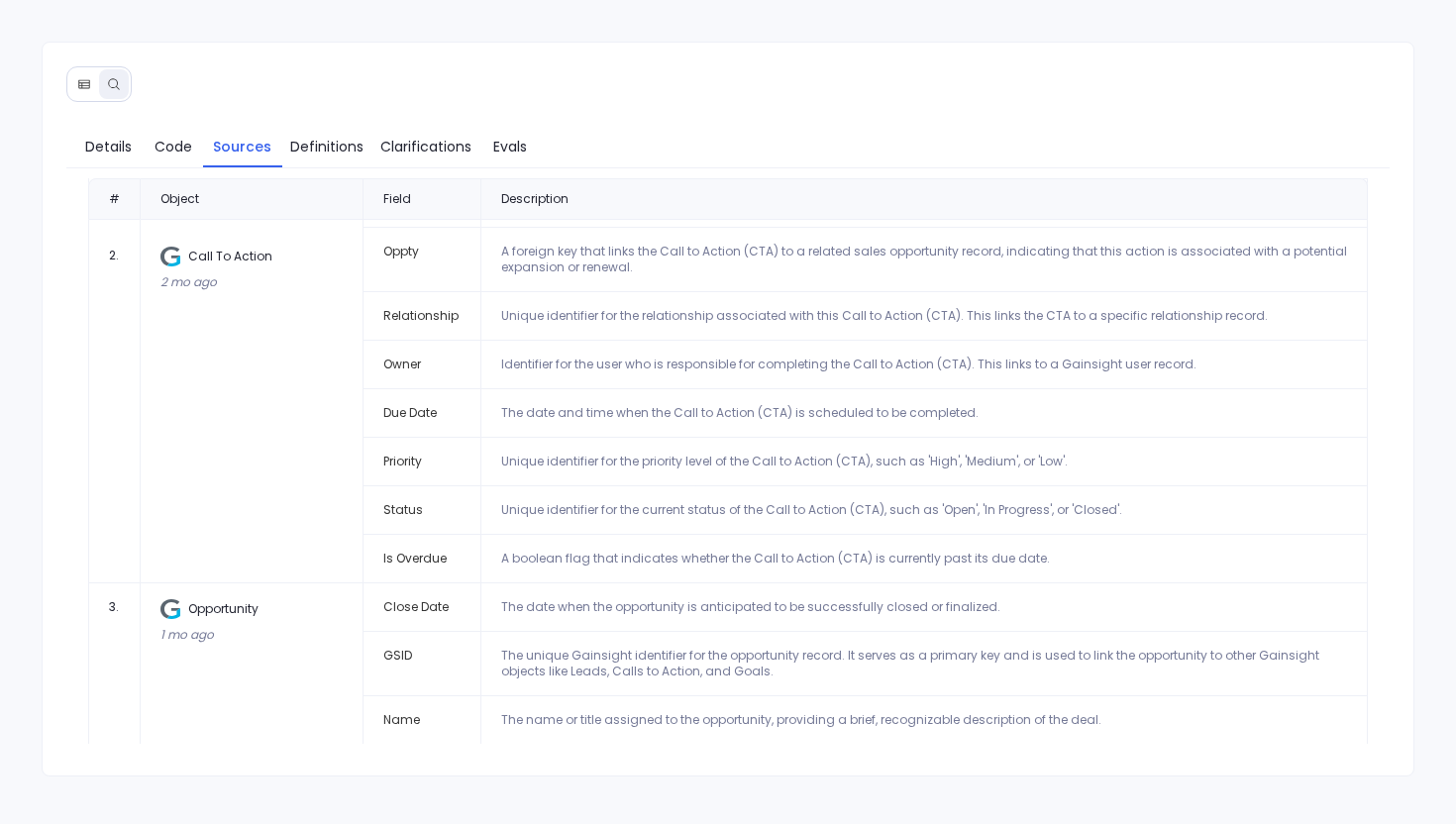 scroll, scrollTop: 424, scrollLeft: 0, axis: vertical 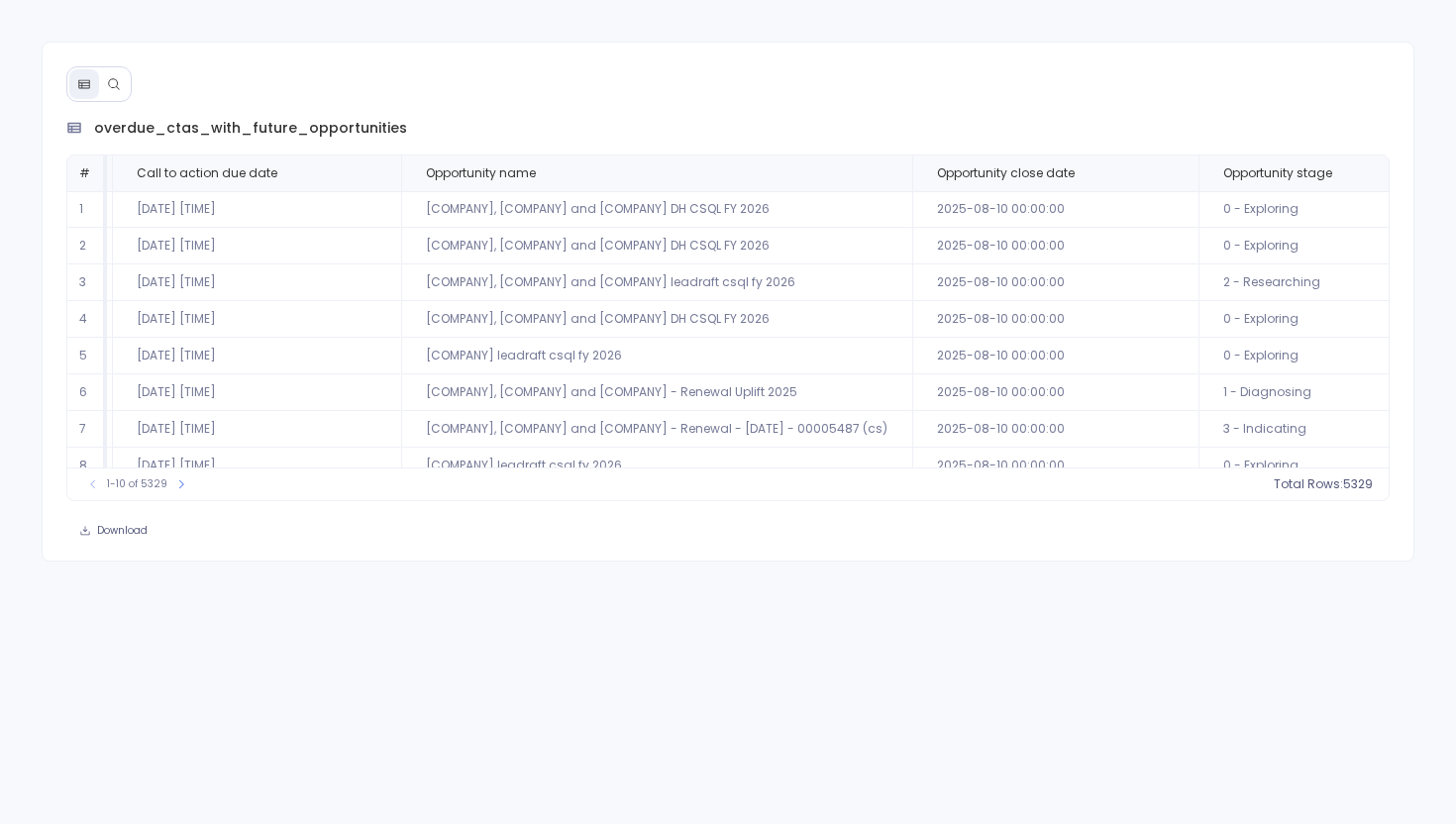 click 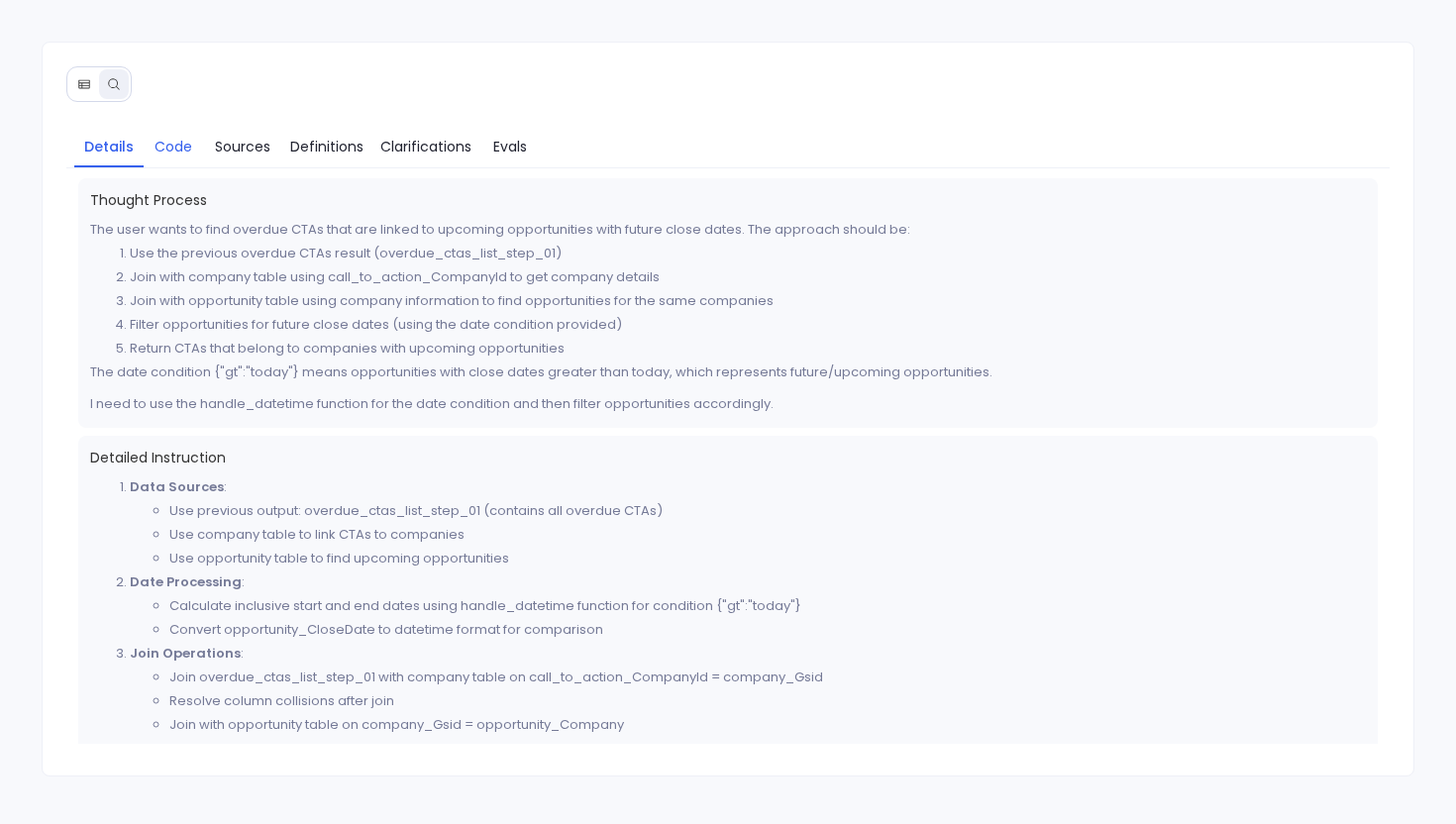 click on "Code" at bounding box center [173, 147] 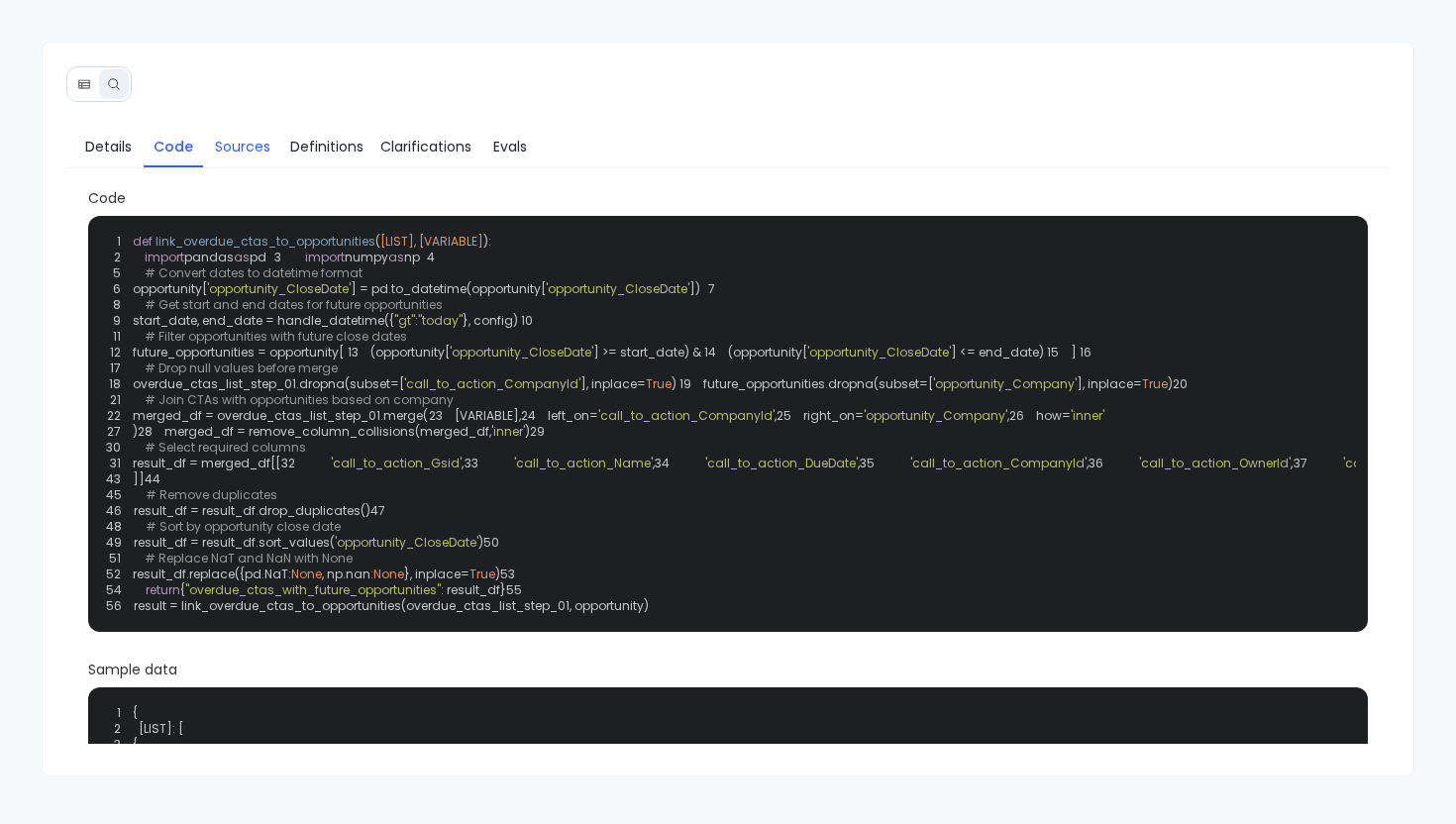 click on "Sources" at bounding box center (243, 147) 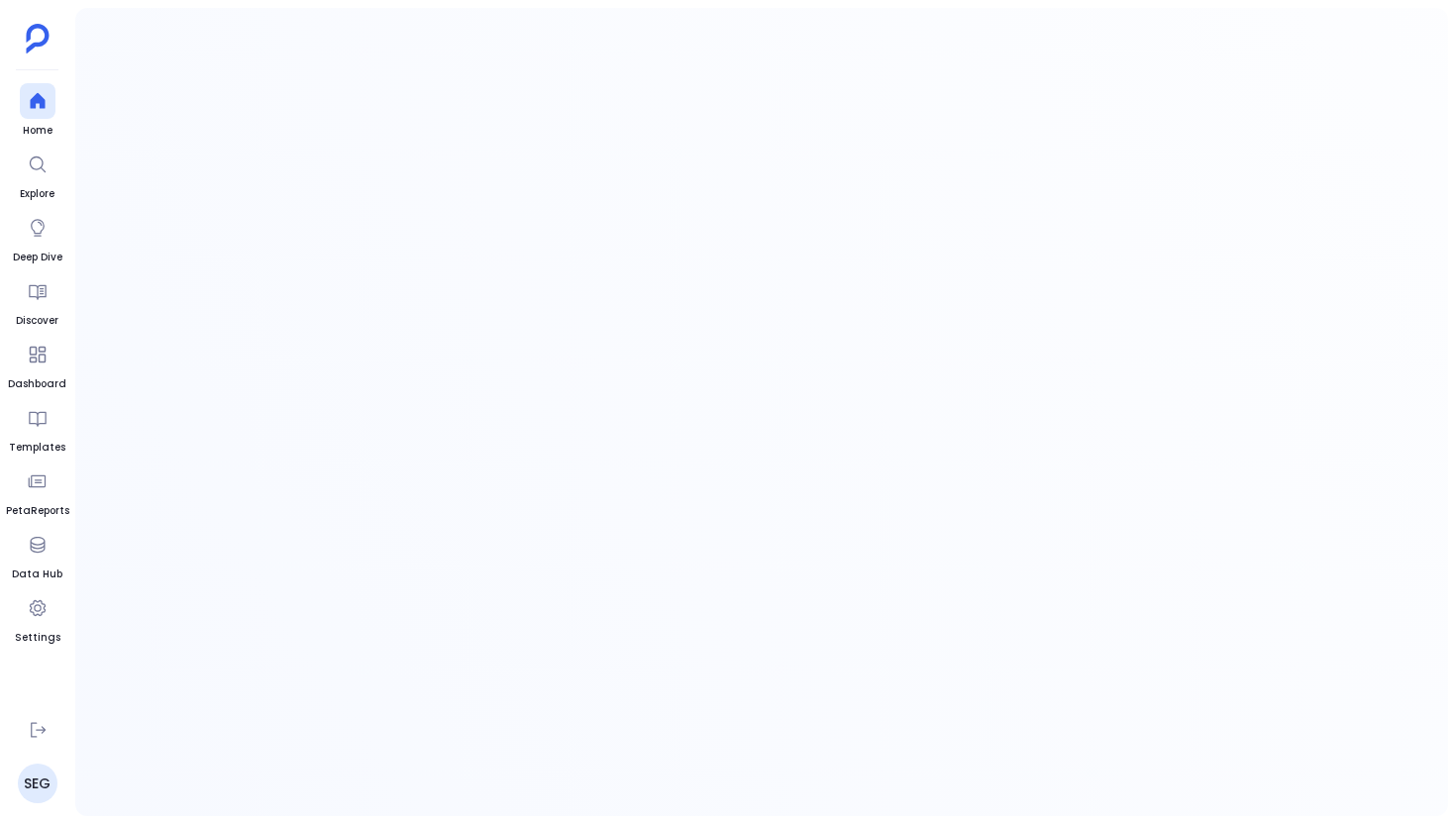 scroll, scrollTop: 0, scrollLeft: 0, axis: both 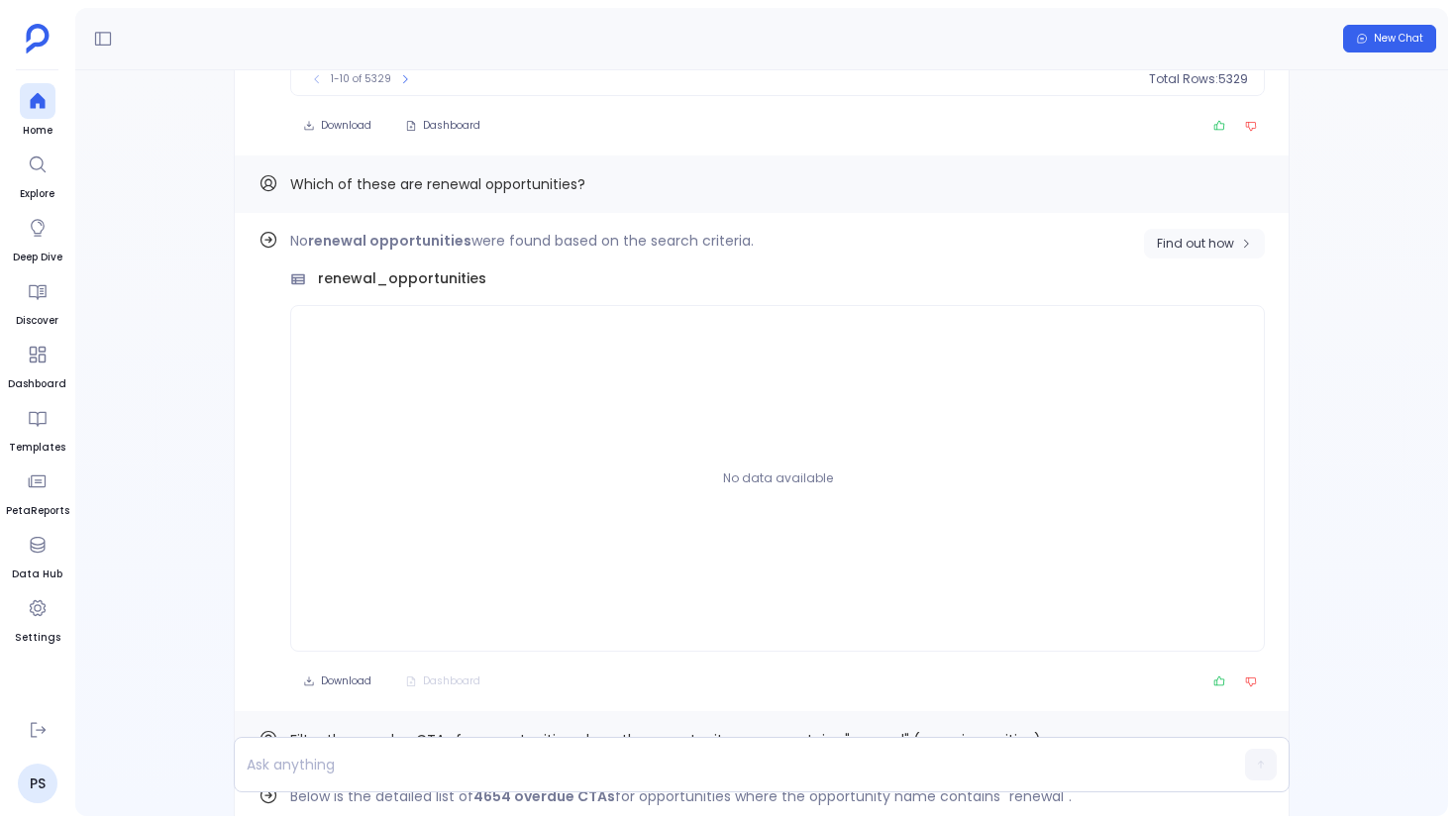 click on "Find out how" at bounding box center (1196, 244) 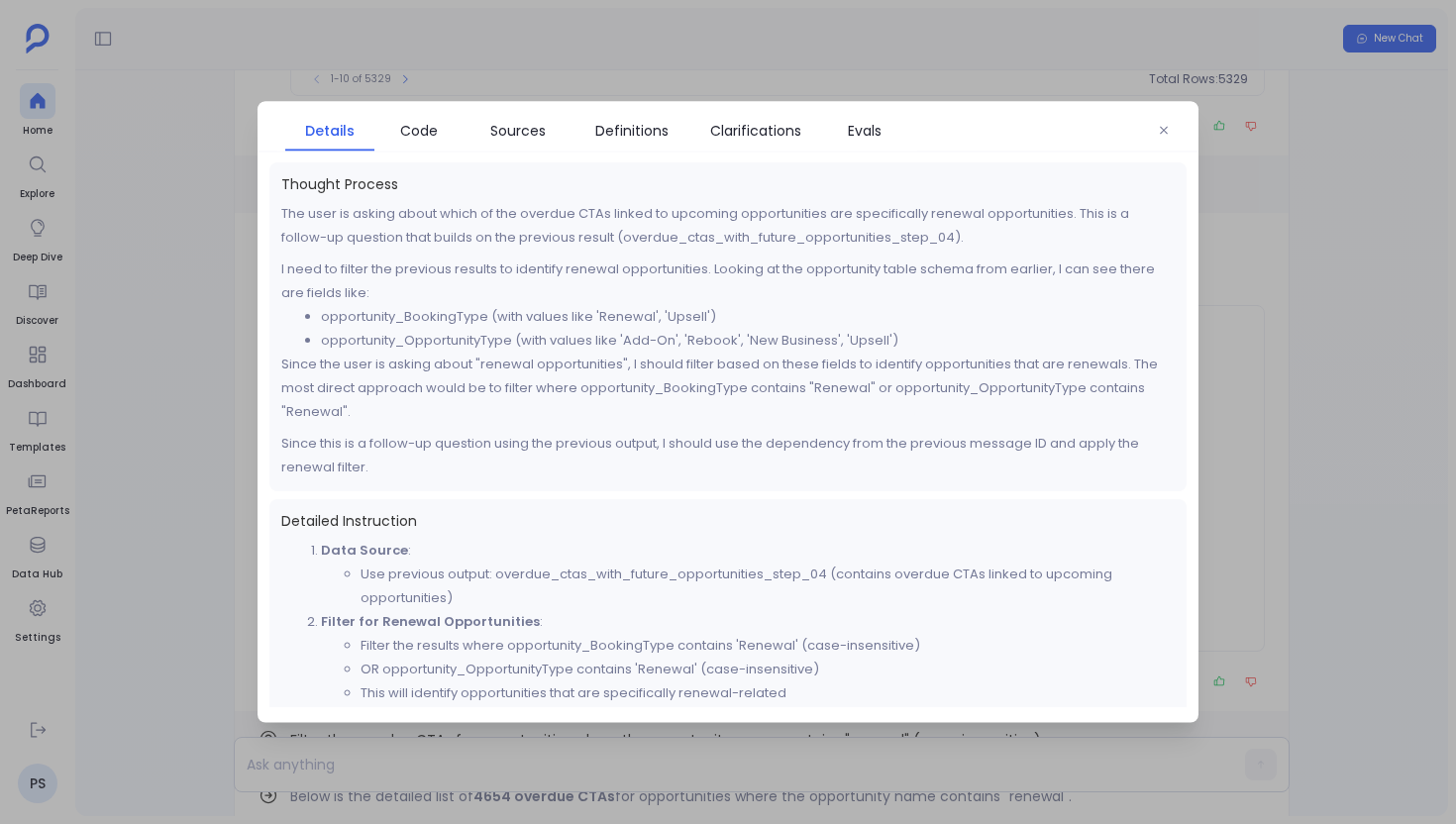 click at bounding box center (728, 412) 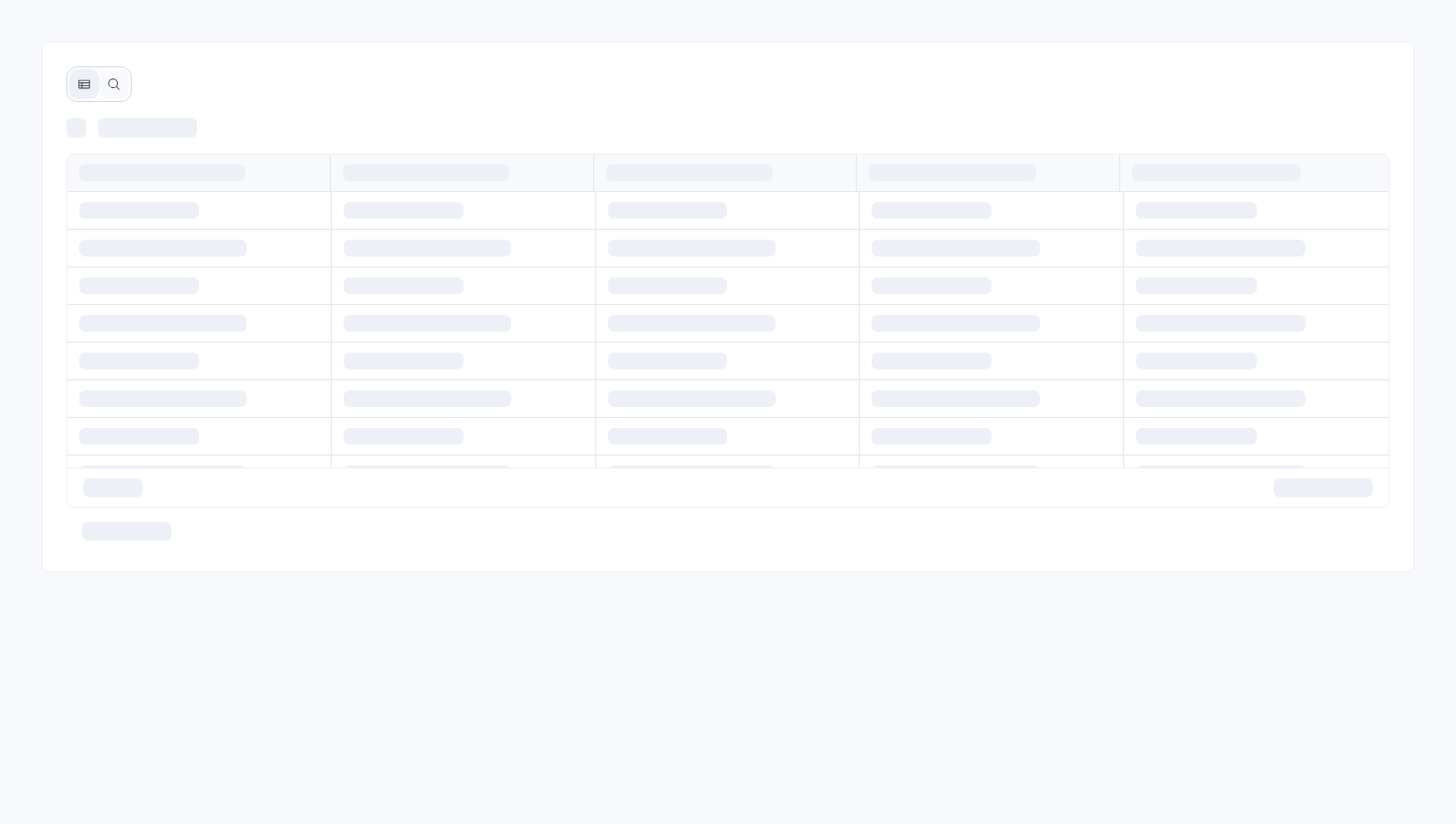 scroll, scrollTop: 0, scrollLeft: 0, axis: both 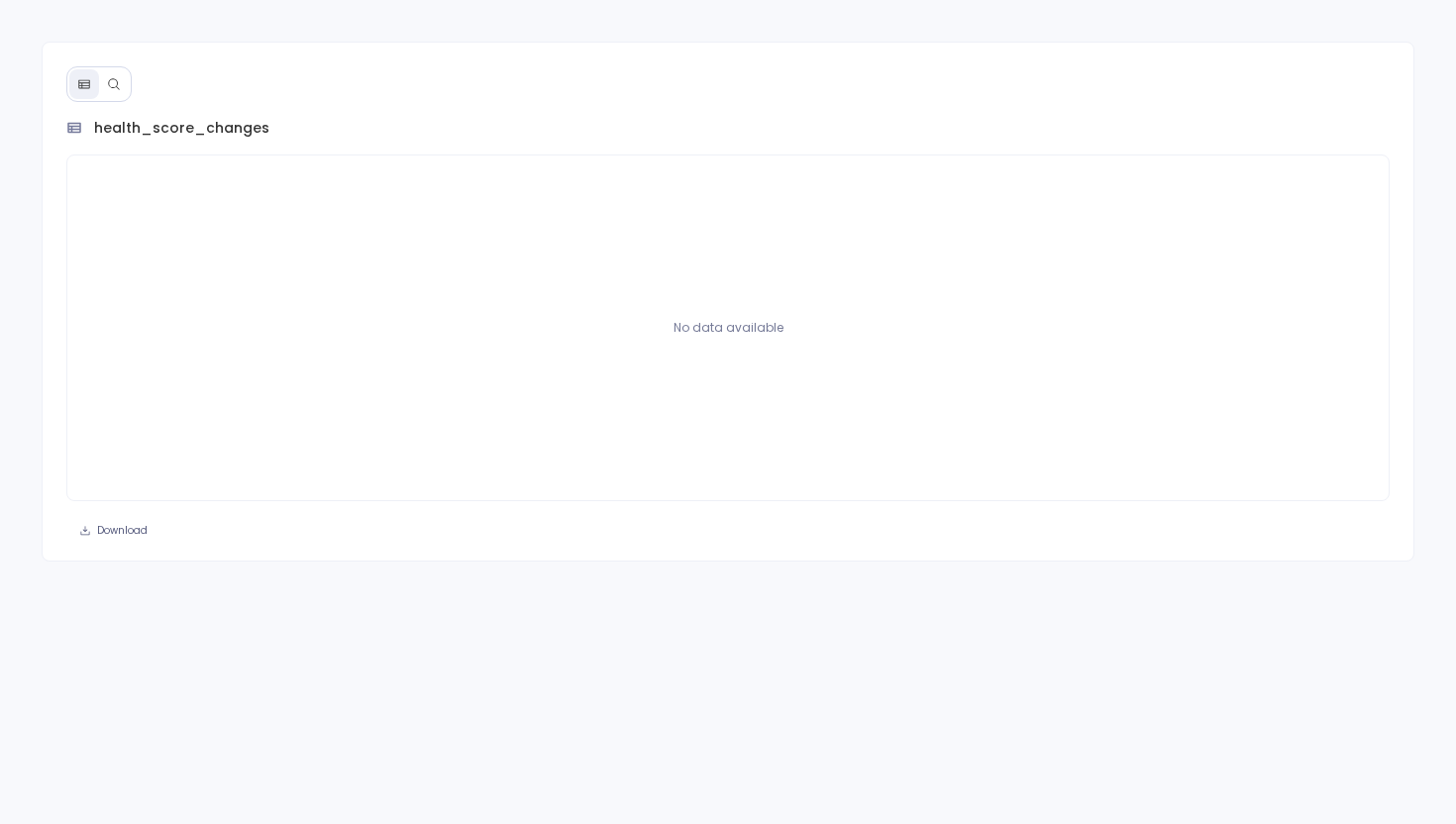 click 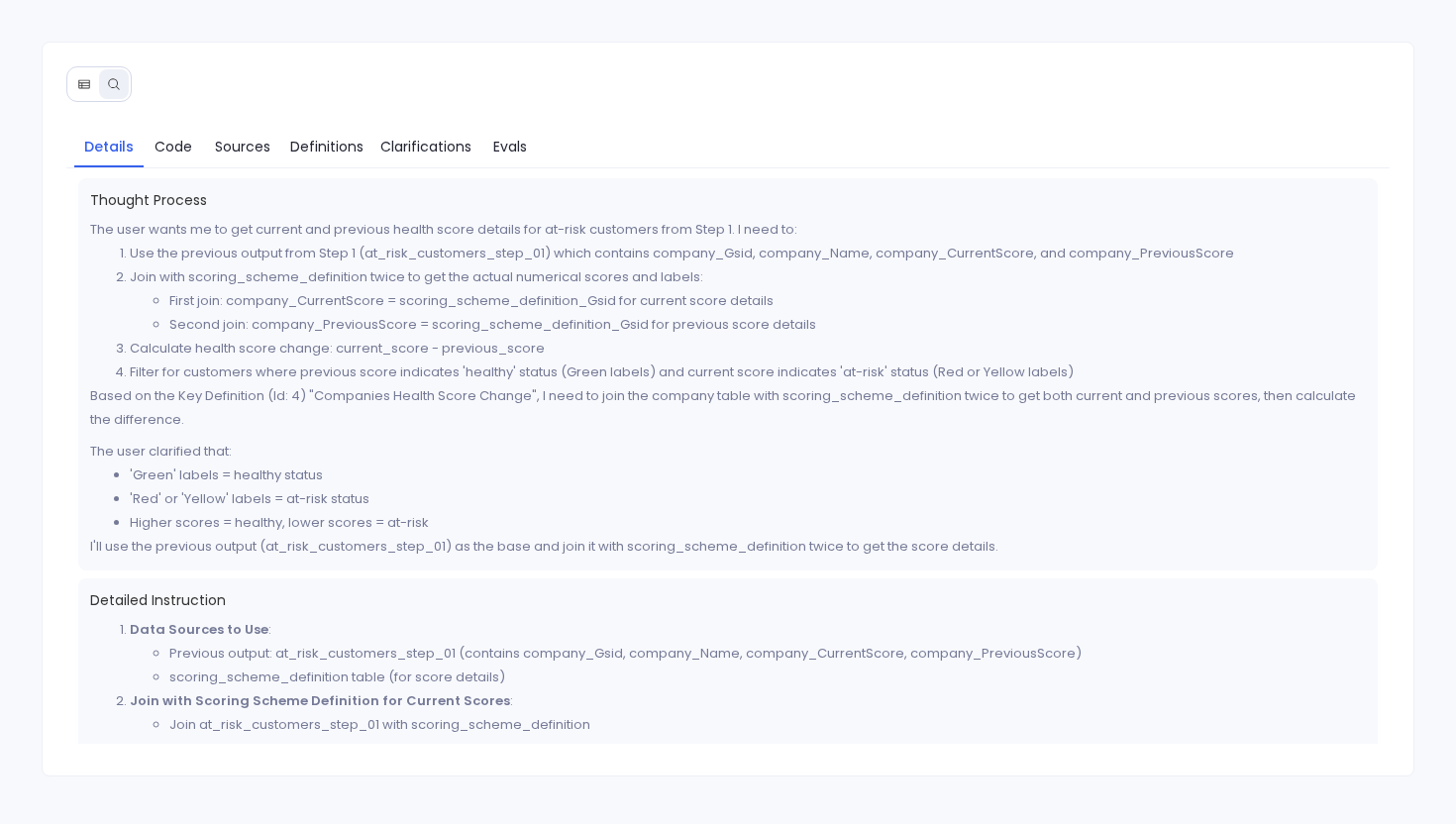 type 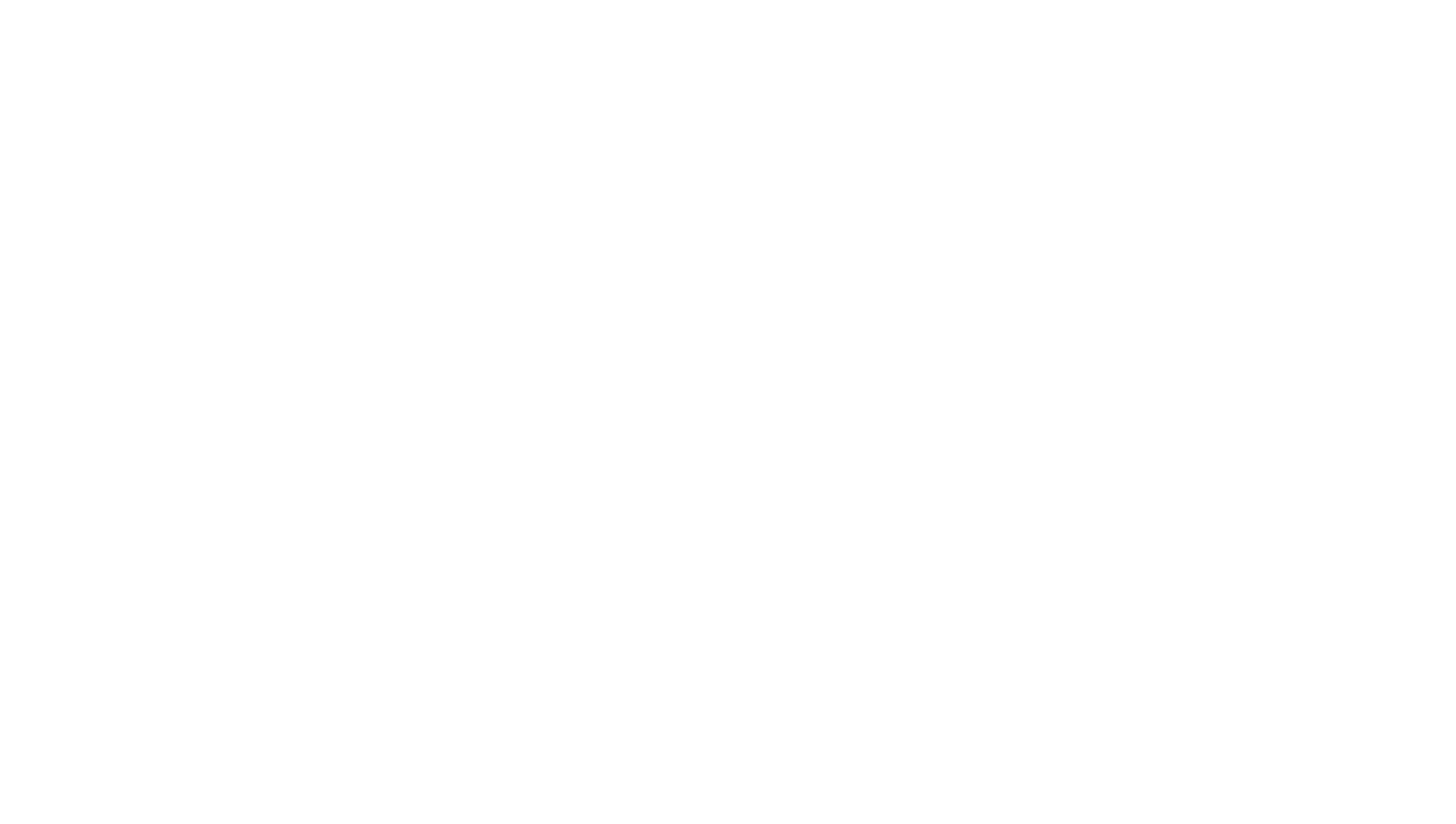 scroll, scrollTop: 0, scrollLeft: 0, axis: both 